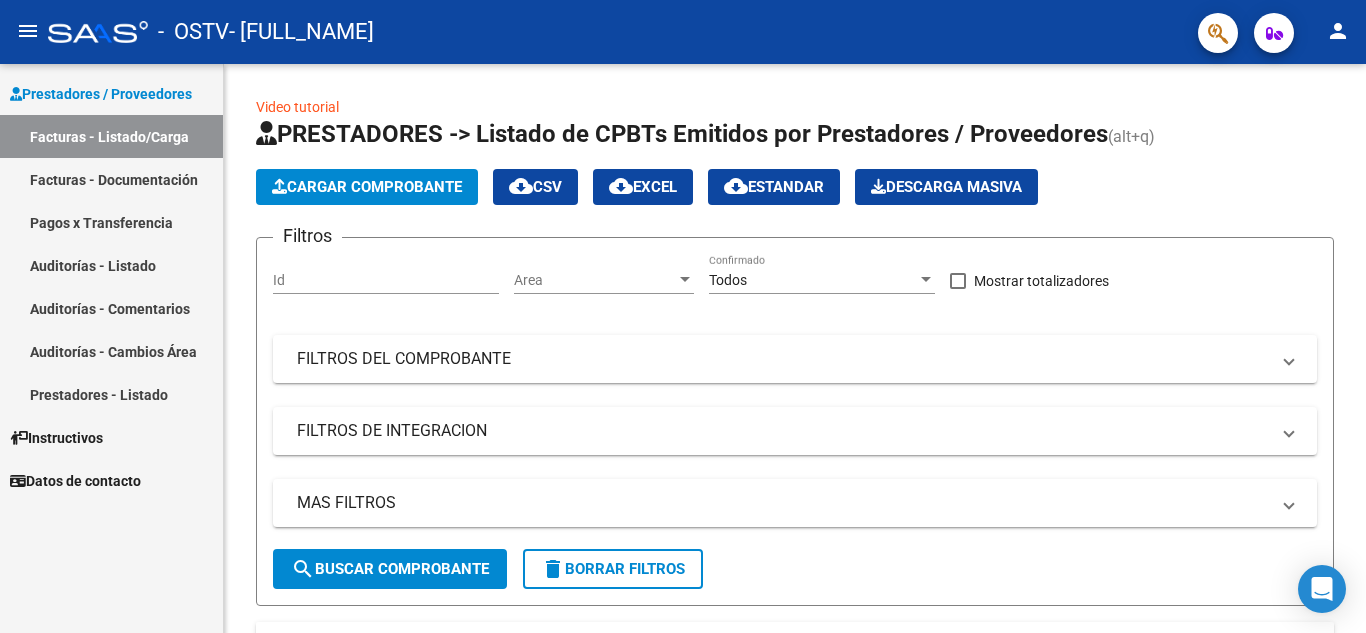 scroll, scrollTop: 0, scrollLeft: 0, axis: both 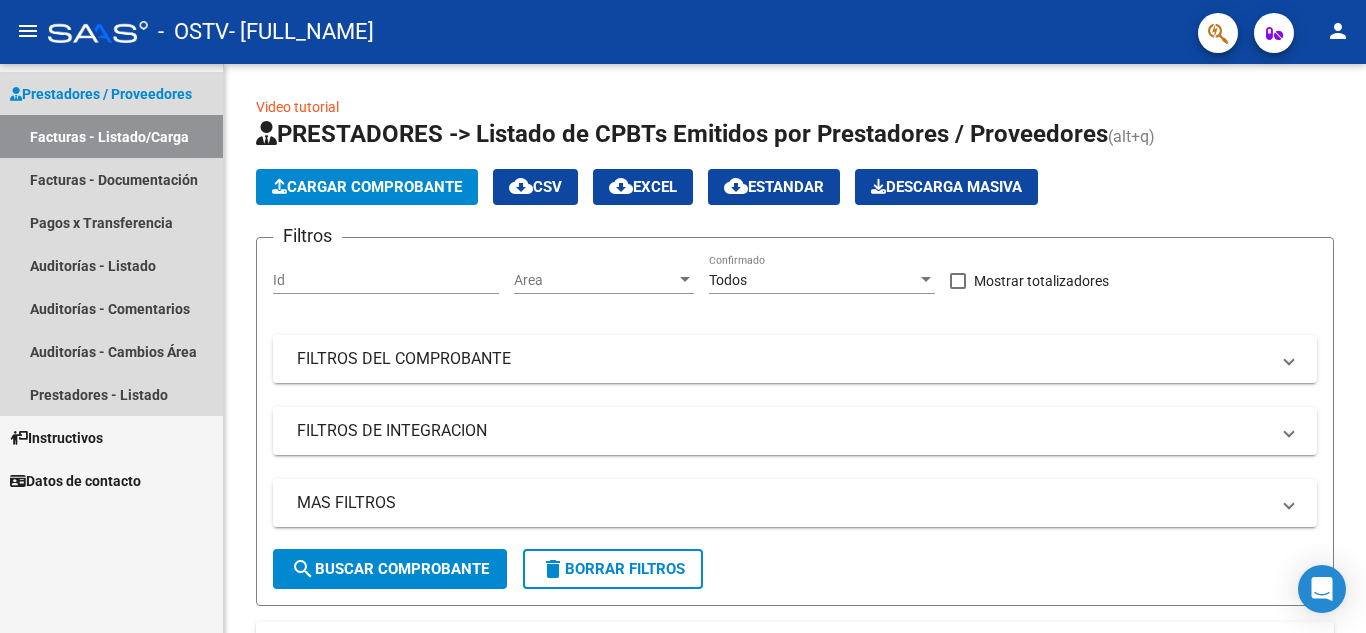 click on "Facturas - Listado/Carga" at bounding box center (111, 136) 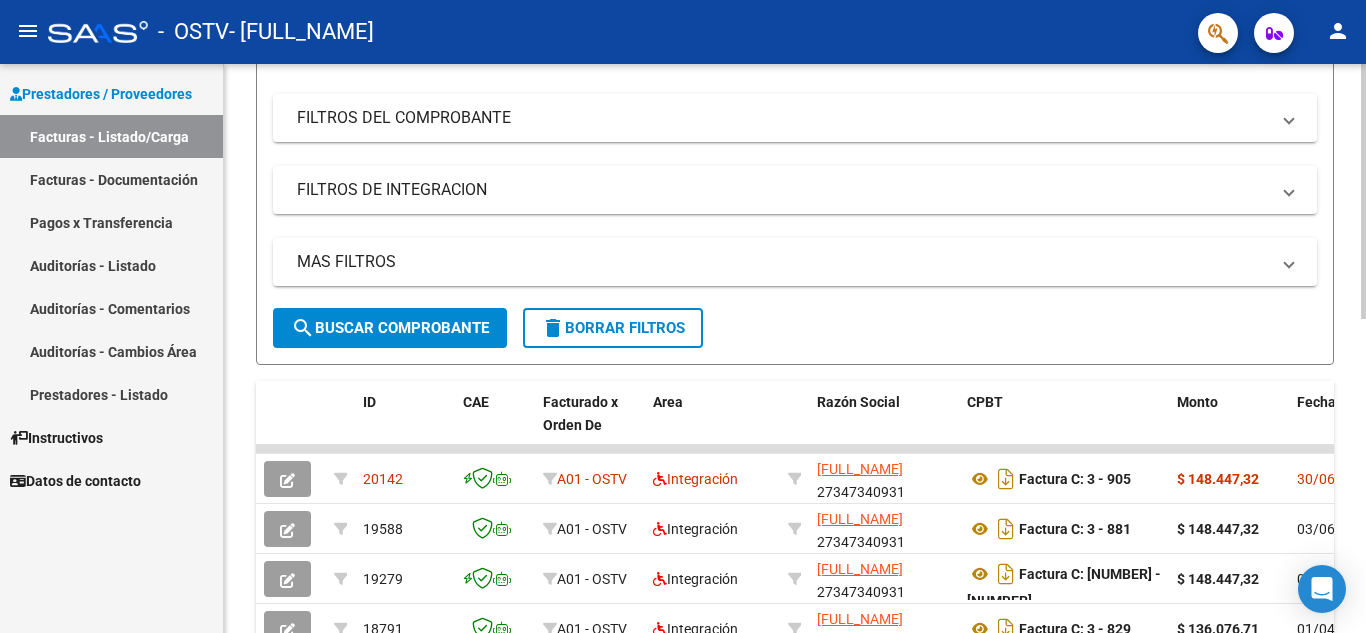 scroll, scrollTop: 243, scrollLeft: 0, axis: vertical 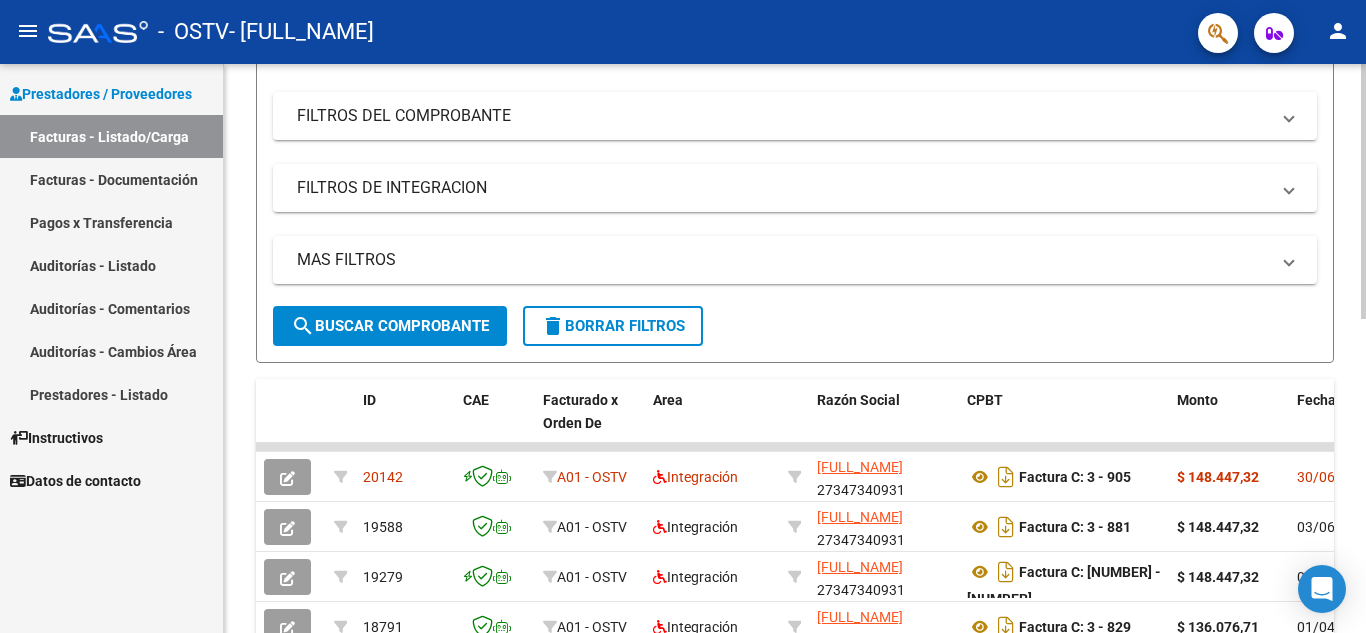 click 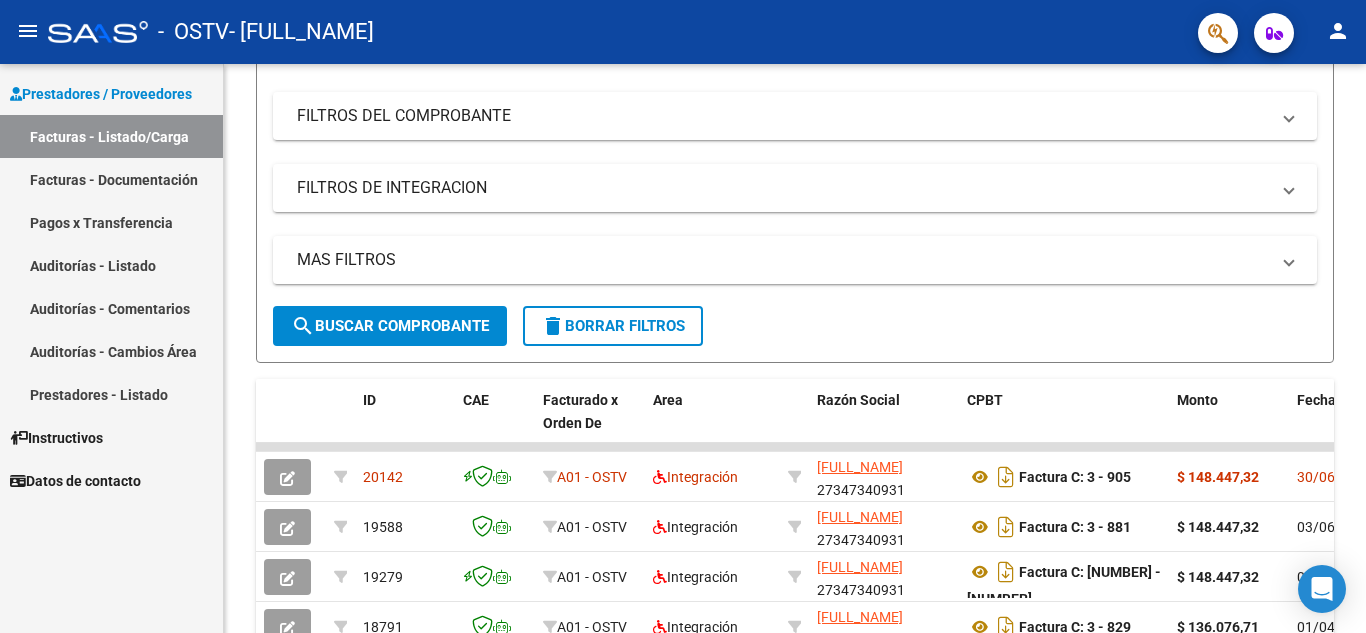 click on "Facturas - Documentación" at bounding box center [111, 179] 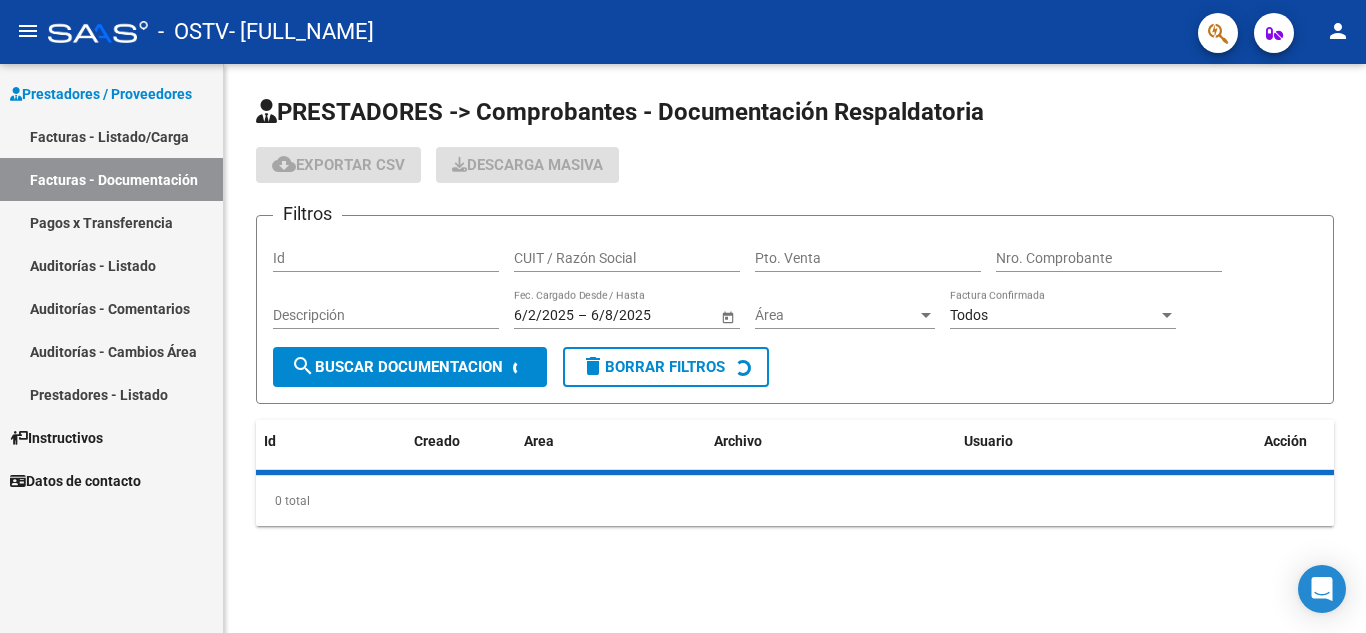 scroll, scrollTop: 0, scrollLeft: 0, axis: both 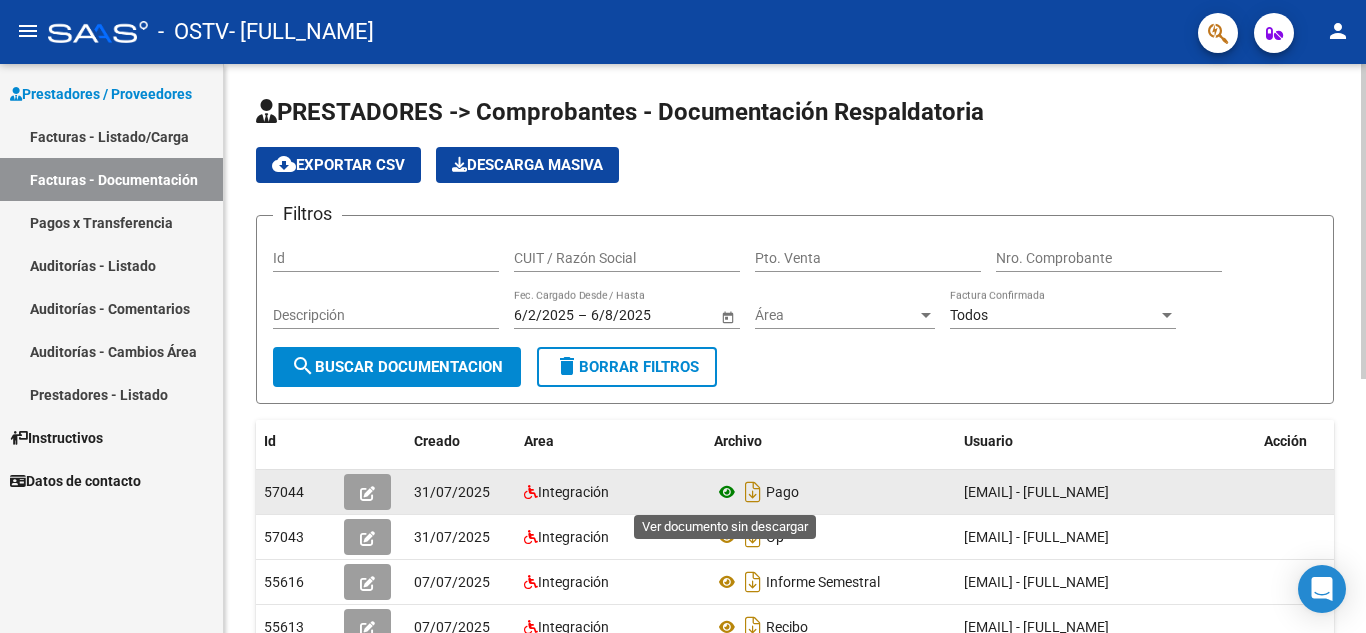 click 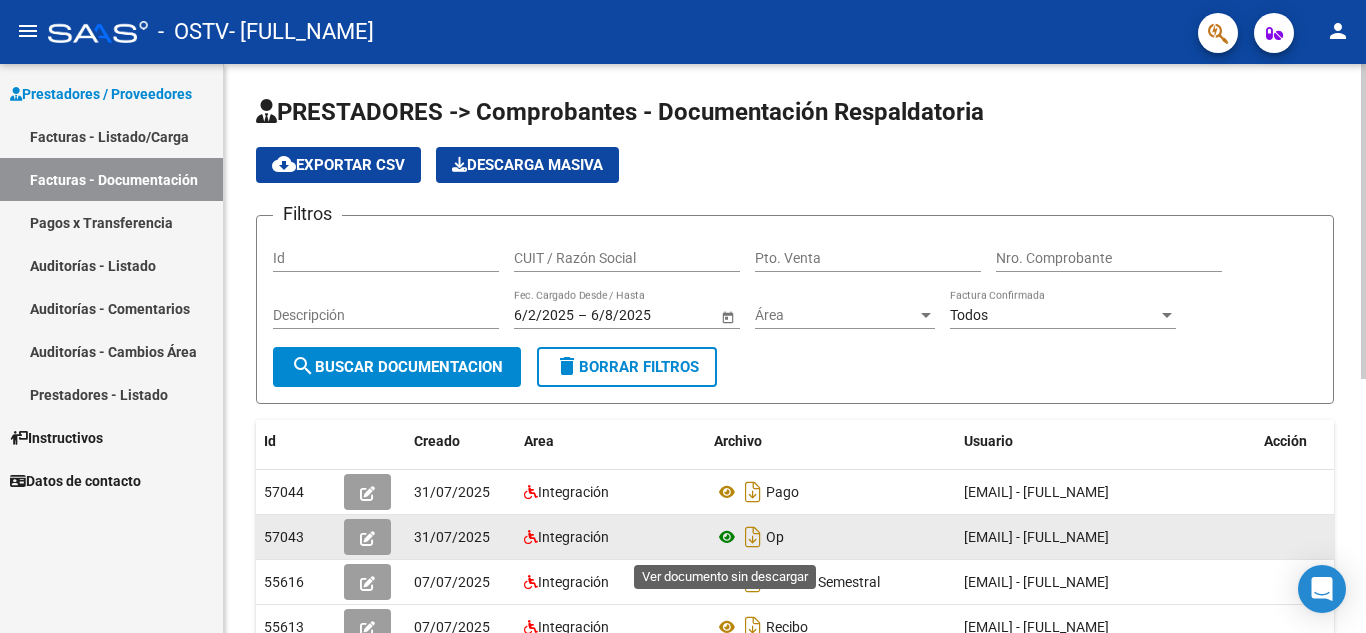 click 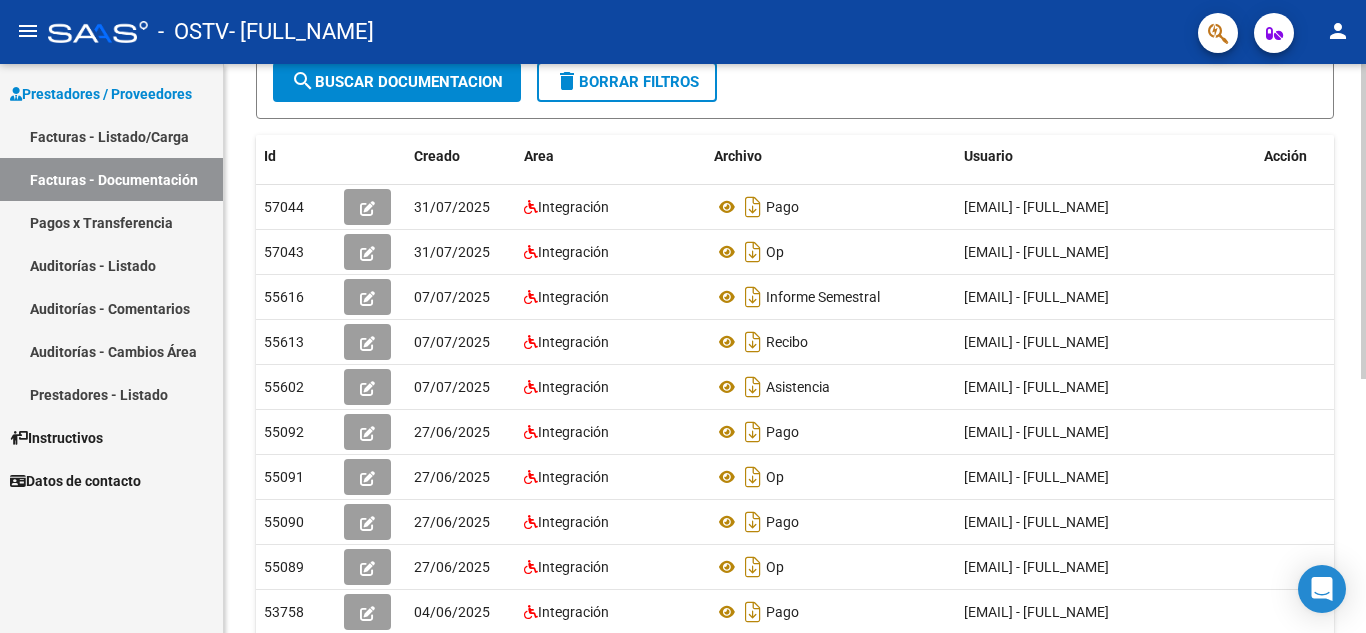 scroll, scrollTop: 0, scrollLeft: 0, axis: both 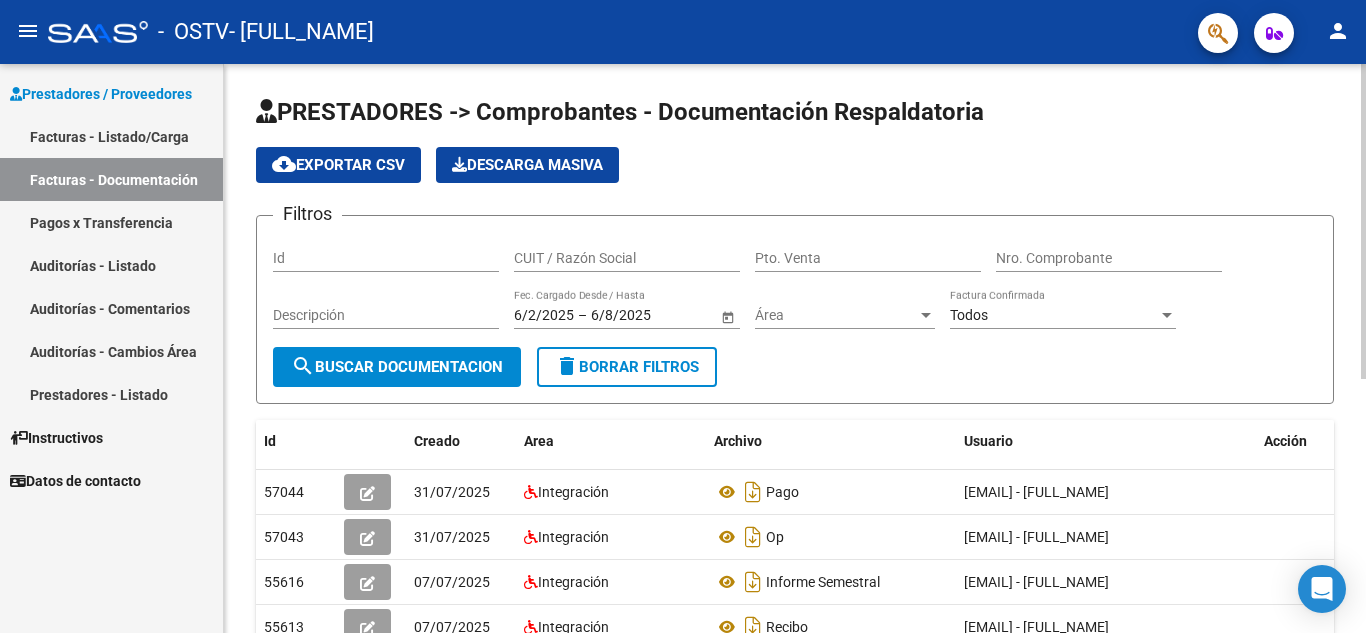click on "menu -   OSTV   - [FULL_NAME] person    Prestadores / Proveedores Facturas - Listado/Carga Facturas - Documentación Pagos x Transferencia Auditorías - Listado Auditorías - Comentarios Auditorías - Cambios Área Prestadores - Listado    Instructivos    Datos de contacto  PRESTADORES -> Comprobantes - Documentación Respaldatoria cloud_download  Exportar CSV   Descarga Masiva
Filtros Id CUIT / Razón Social Pto. Venta Nro. Comprobante Descripción [DATE] [DATE] – [DATE] [DATE] Fec. Cargado Desde / Hasta Área Área Todos Factura Confirmada search  Buscar Documentacion  delete  Borrar Filtros  Id Creado Area Archivo Usuario Acción 57044
[DATE] Integración Pago  [EMAIL] - [FULL_NAME]  57043
[DATE] Integración Op  [EMAIL] - [FULL_NAME]  55616
[DATE] Integración Informe Semestral  [EMAIL] - [FULL_NAME]  55613
[DATE] Integración Recibo  [EMAIL] - [FULL_NAME]  55602" at bounding box center (683, 316) 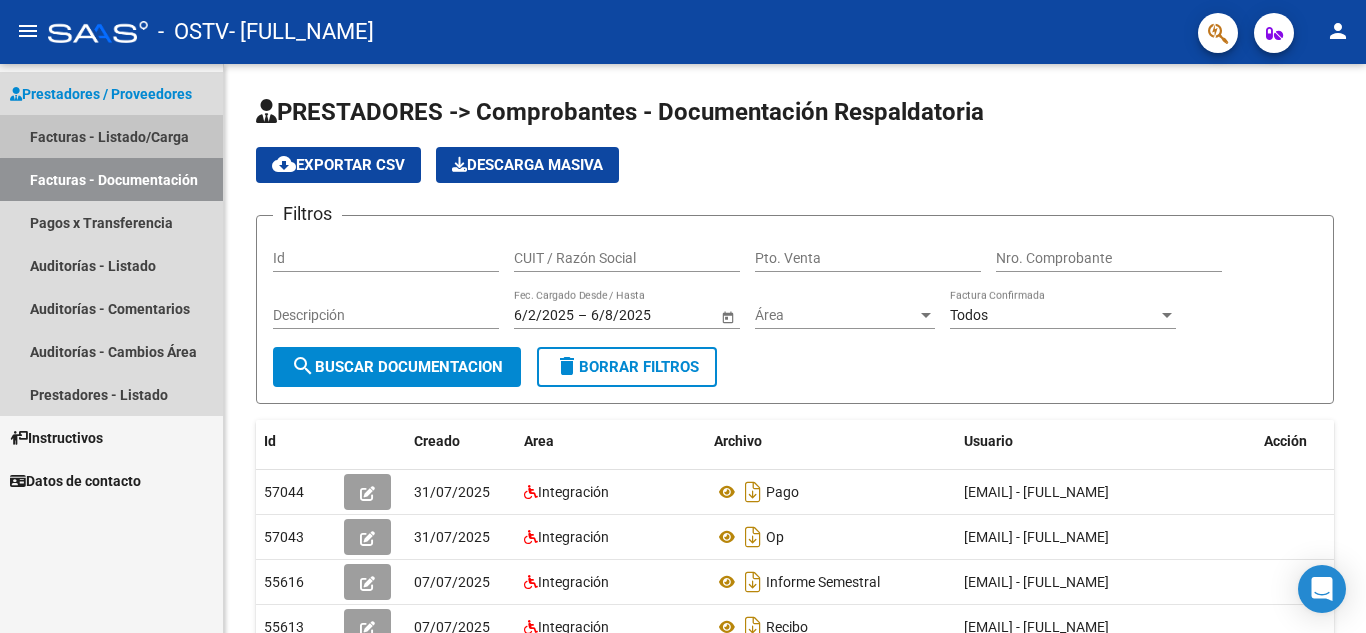 click on "Facturas - Listado/Carga" at bounding box center (111, 136) 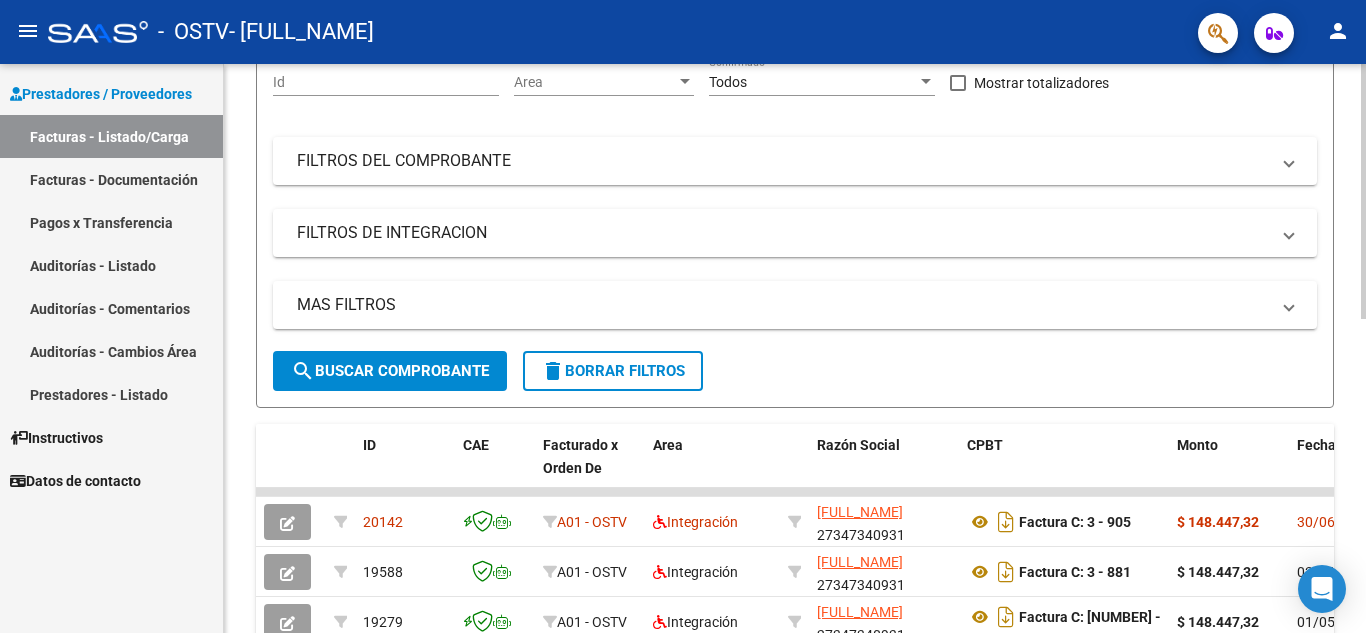 scroll, scrollTop: 241, scrollLeft: 0, axis: vertical 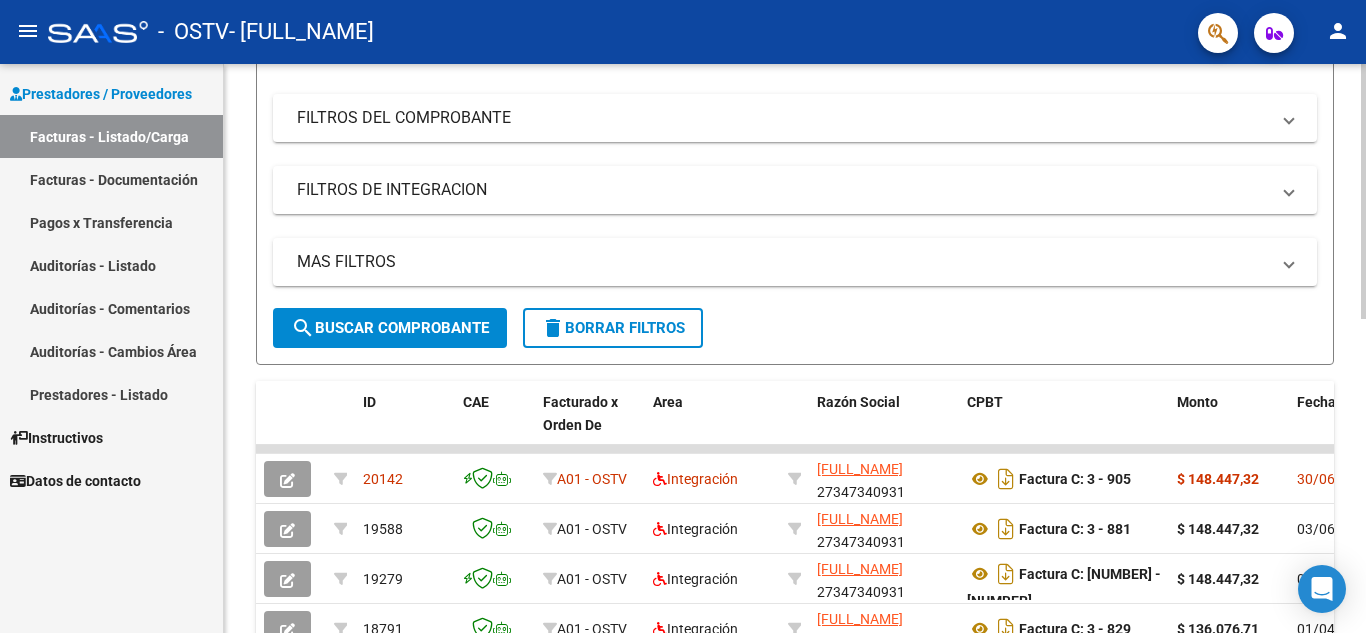 click 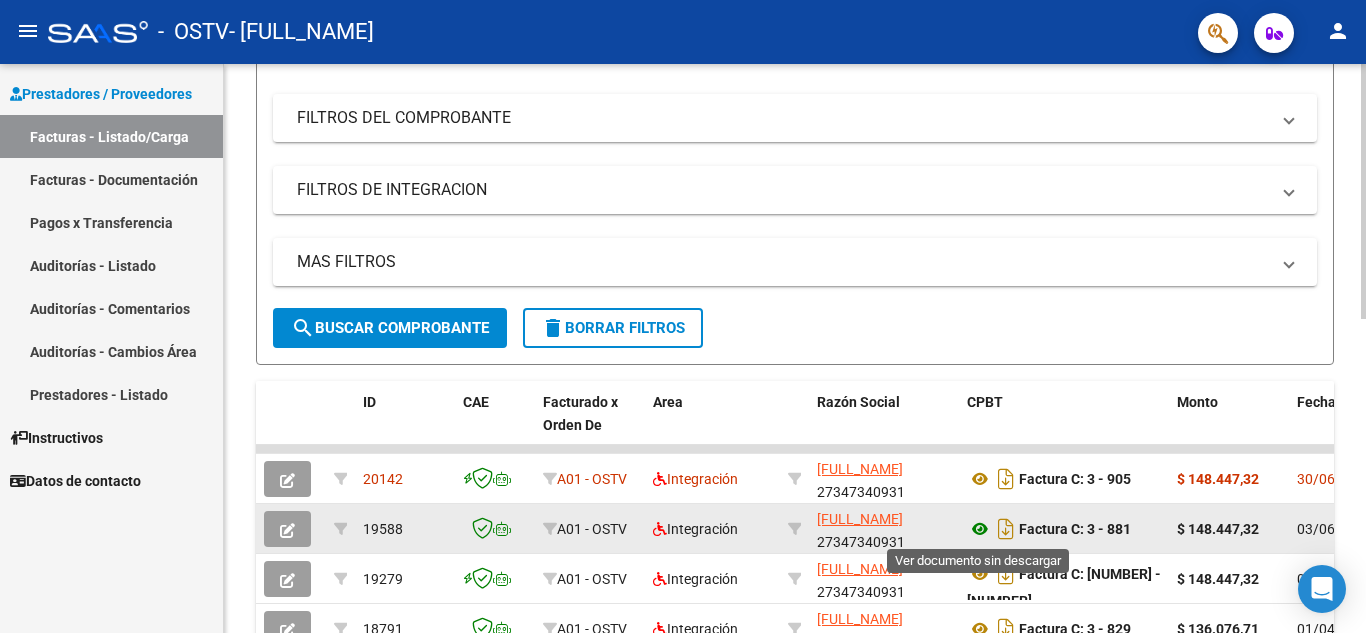 click 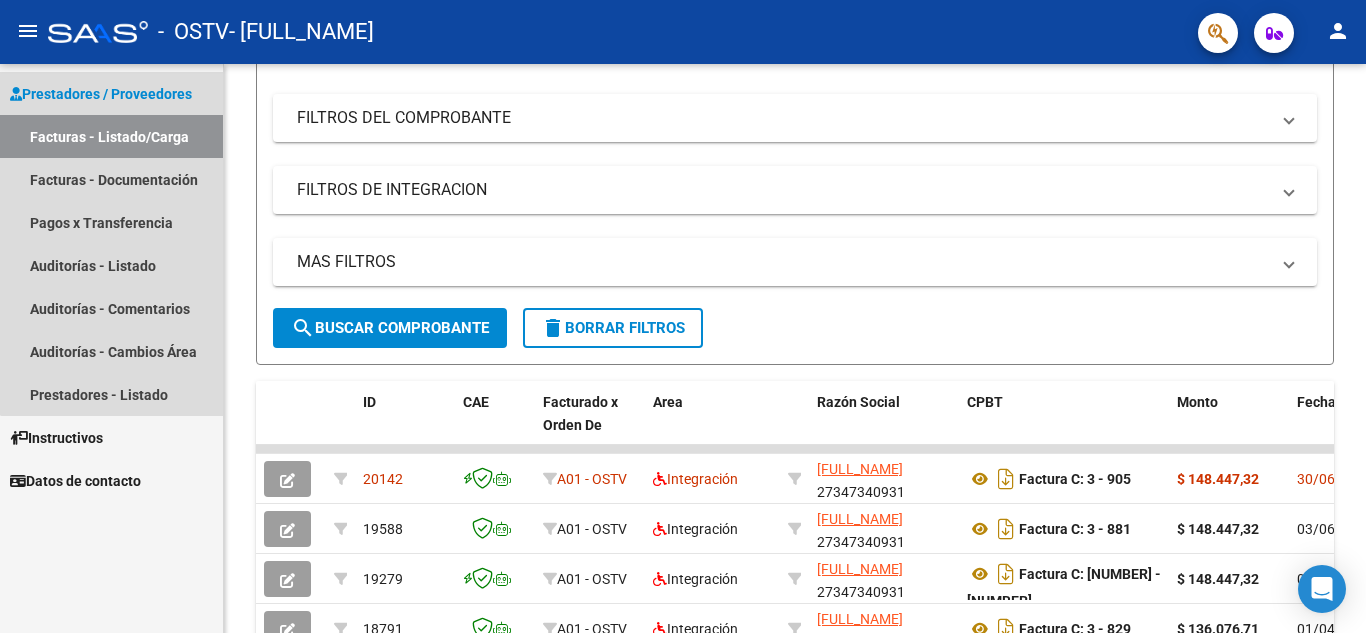click on "Facturas - Listado/Carga" at bounding box center [111, 136] 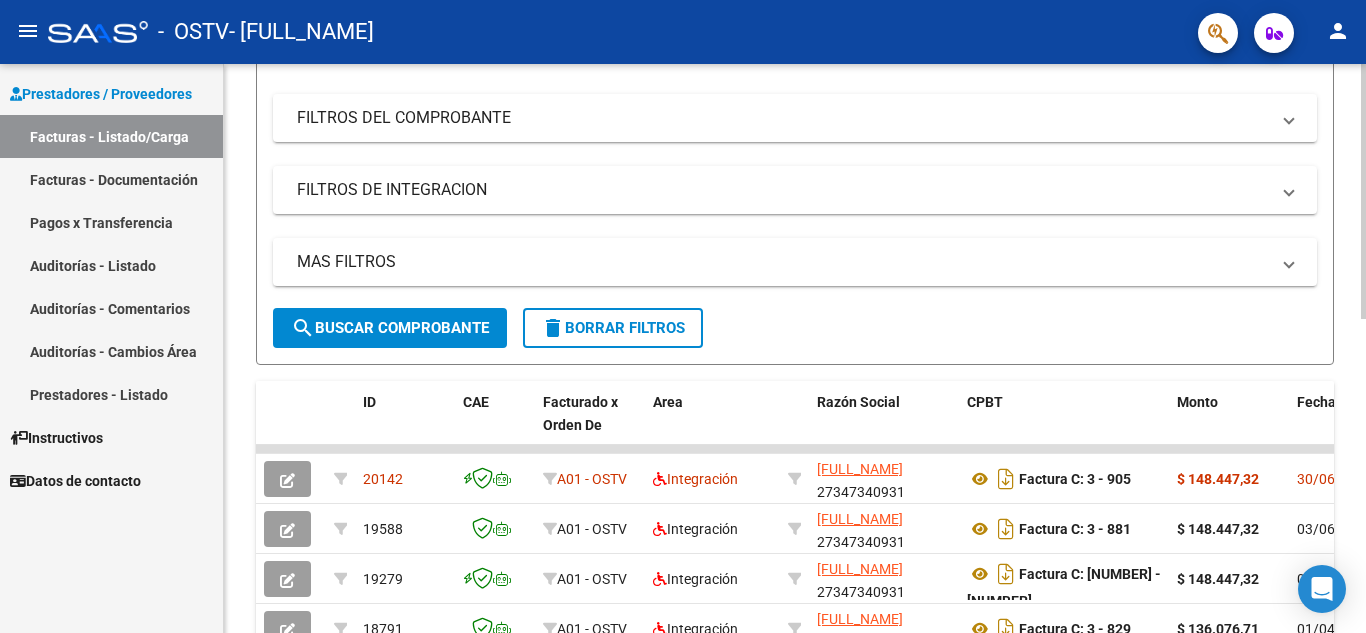 scroll, scrollTop: 0, scrollLeft: 0, axis: both 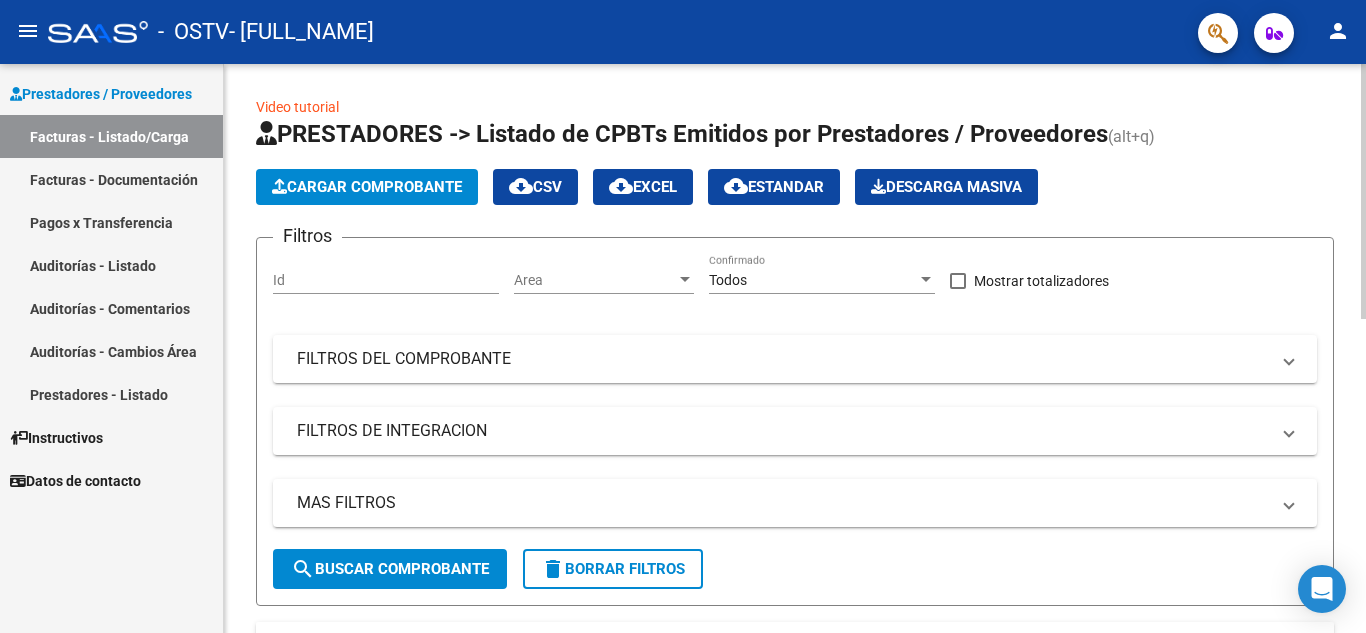 click 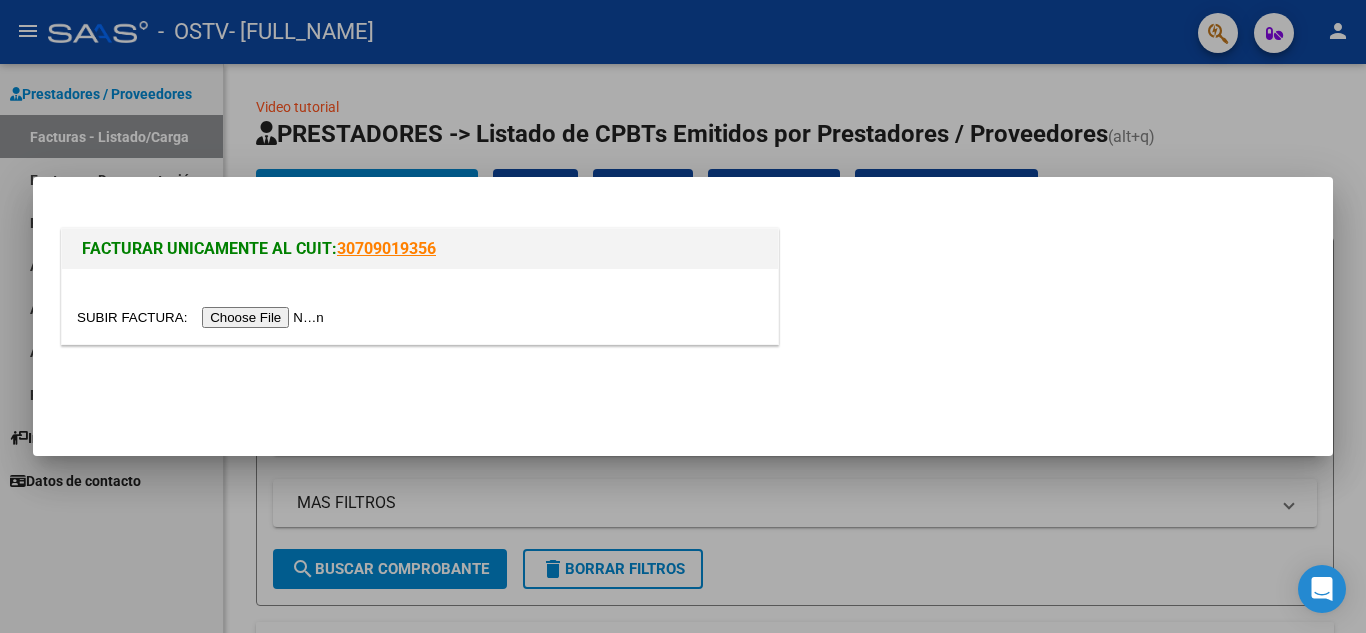 click at bounding box center (420, 306) 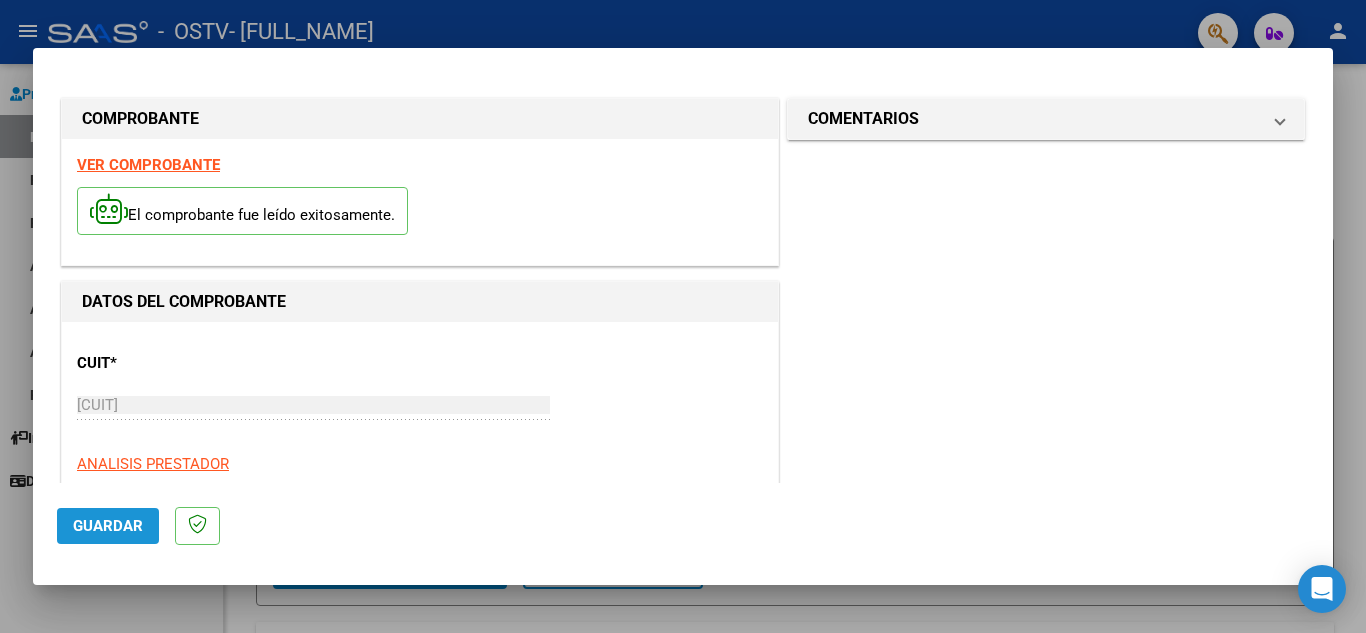 click on "Guardar" 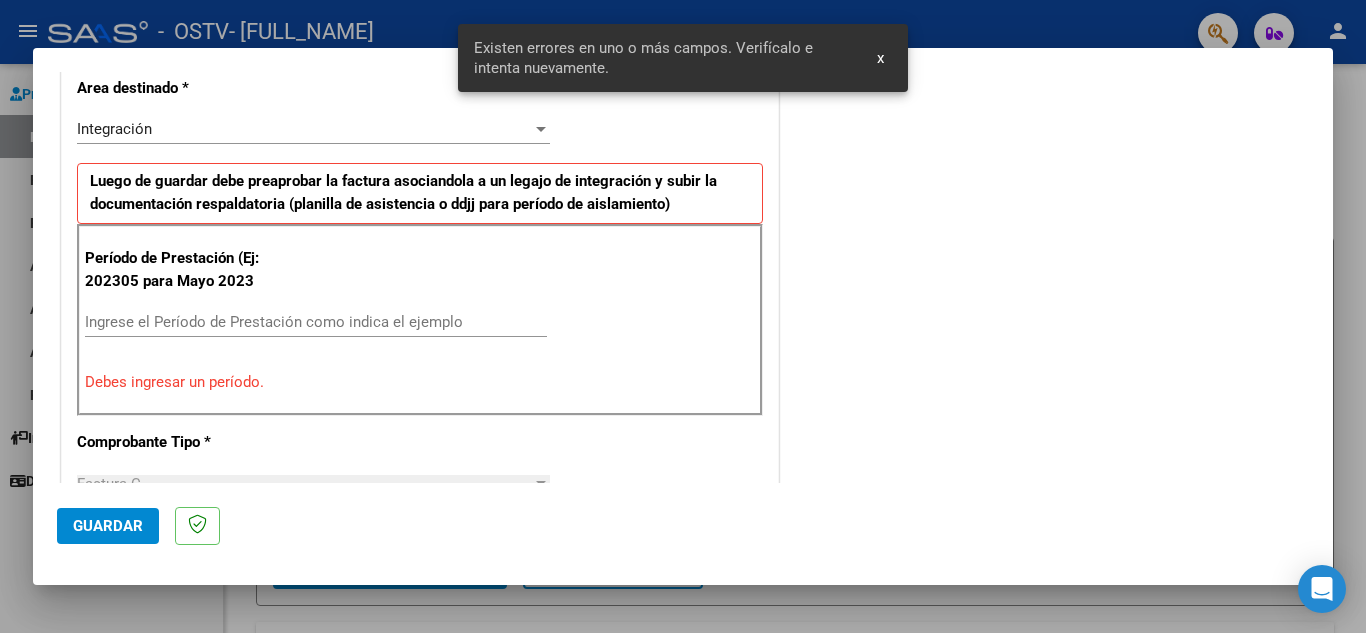 scroll, scrollTop: 453, scrollLeft: 0, axis: vertical 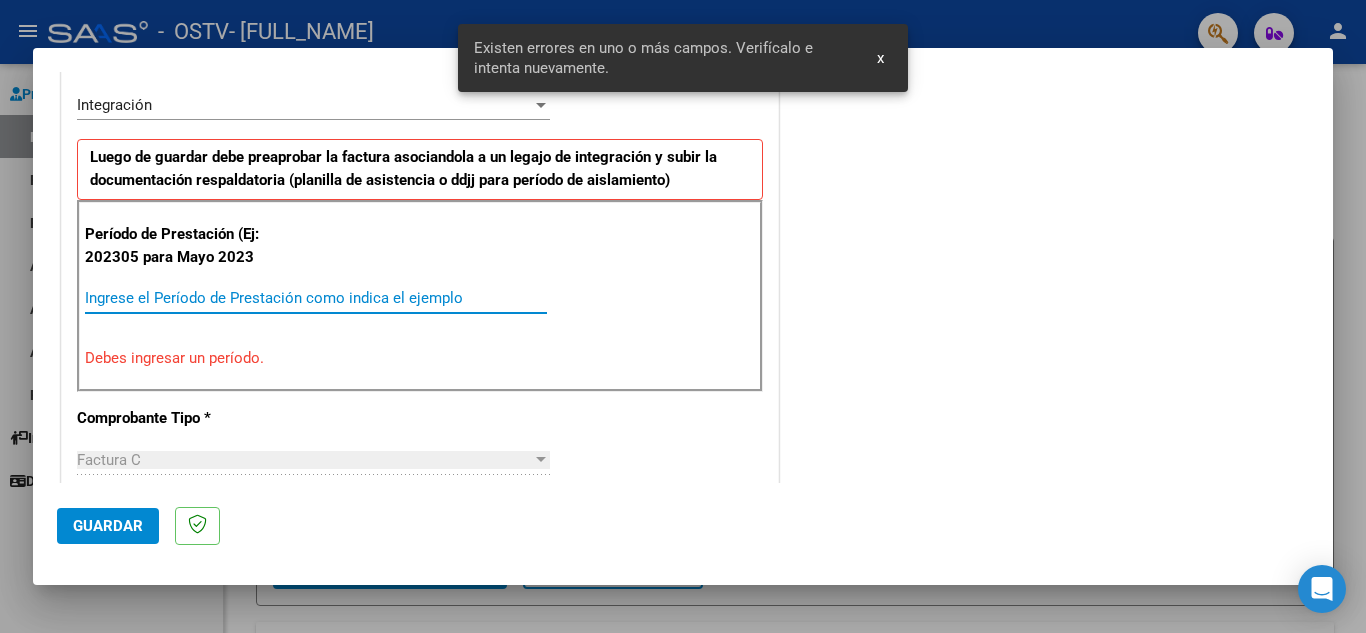 click on "Ingrese el Período de Prestación como indica el ejemplo" at bounding box center [316, 298] 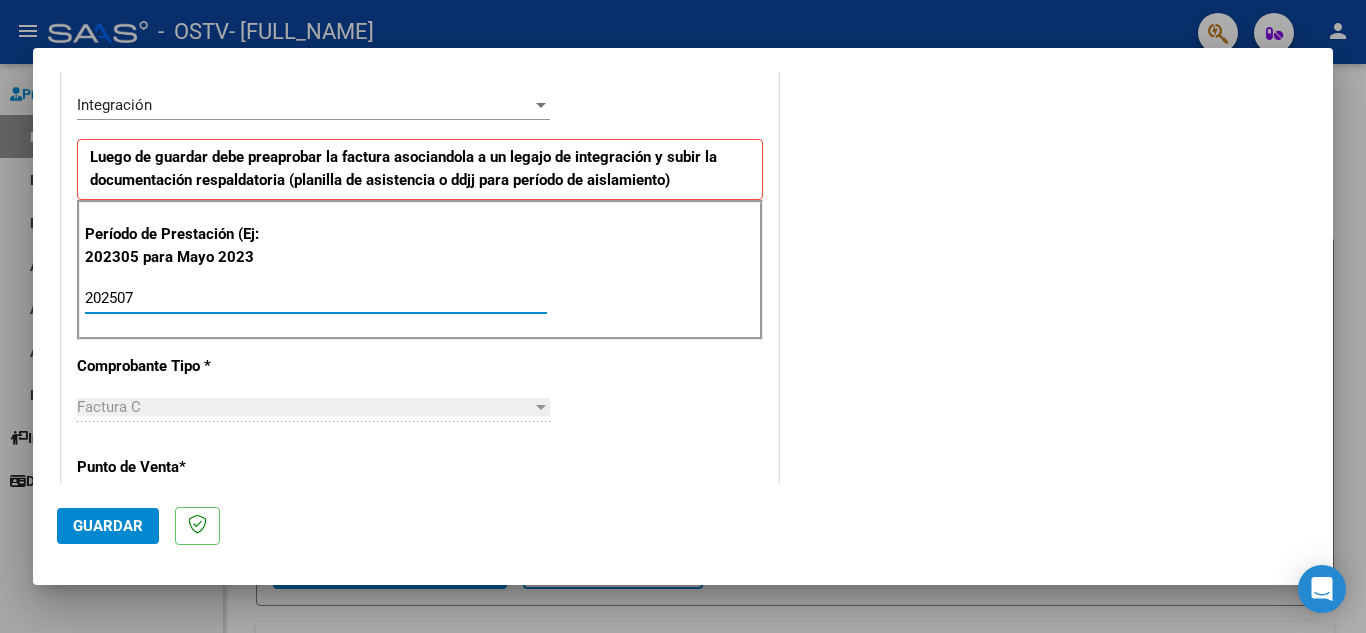 type on "202507" 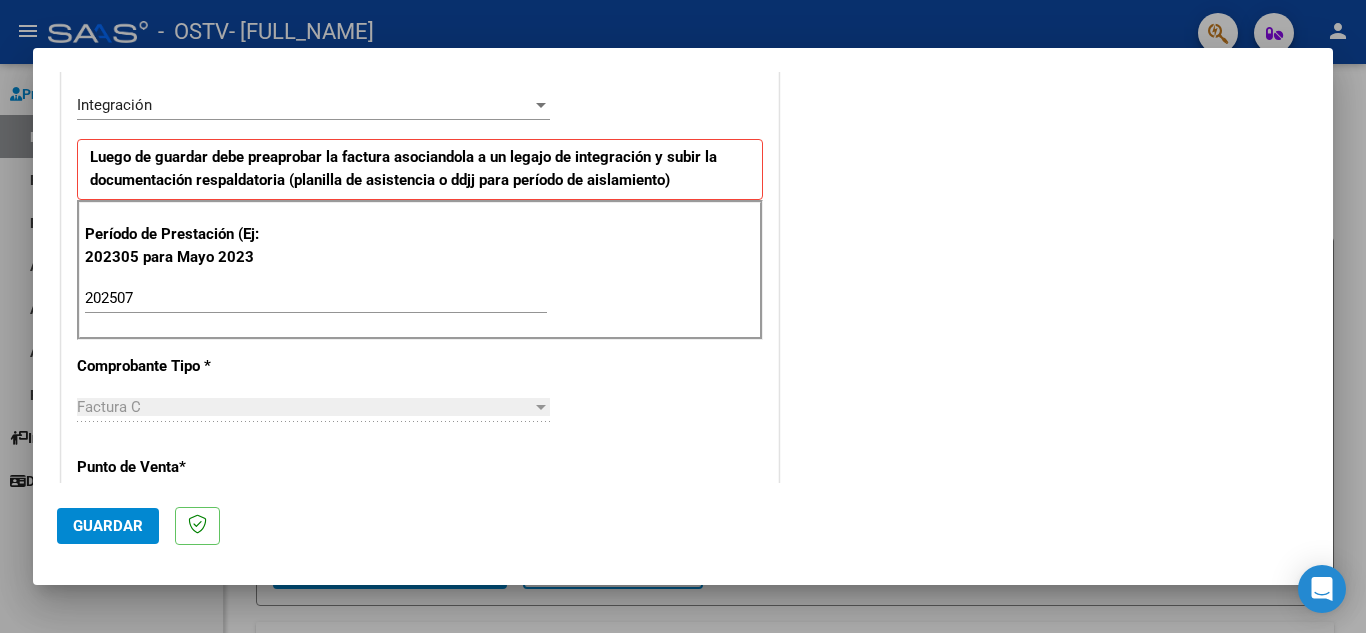 click on "Guardar" 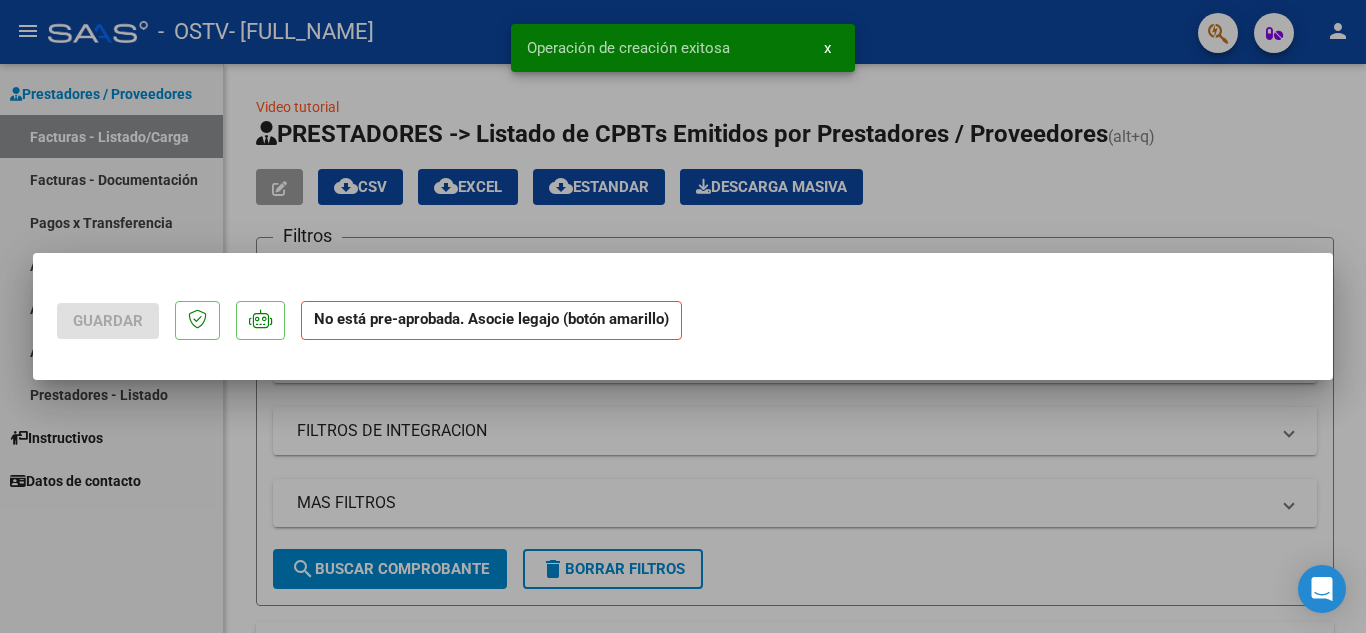 scroll, scrollTop: 0, scrollLeft: 0, axis: both 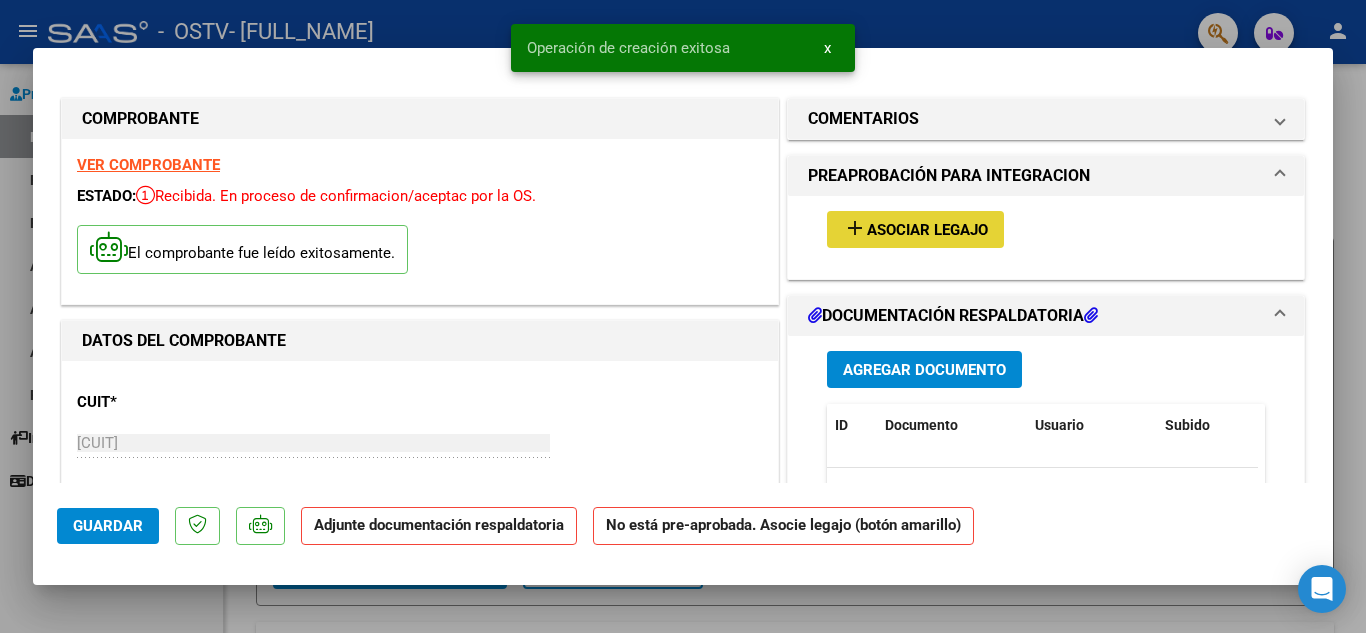 click on "Asociar Legajo" at bounding box center (927, 230) 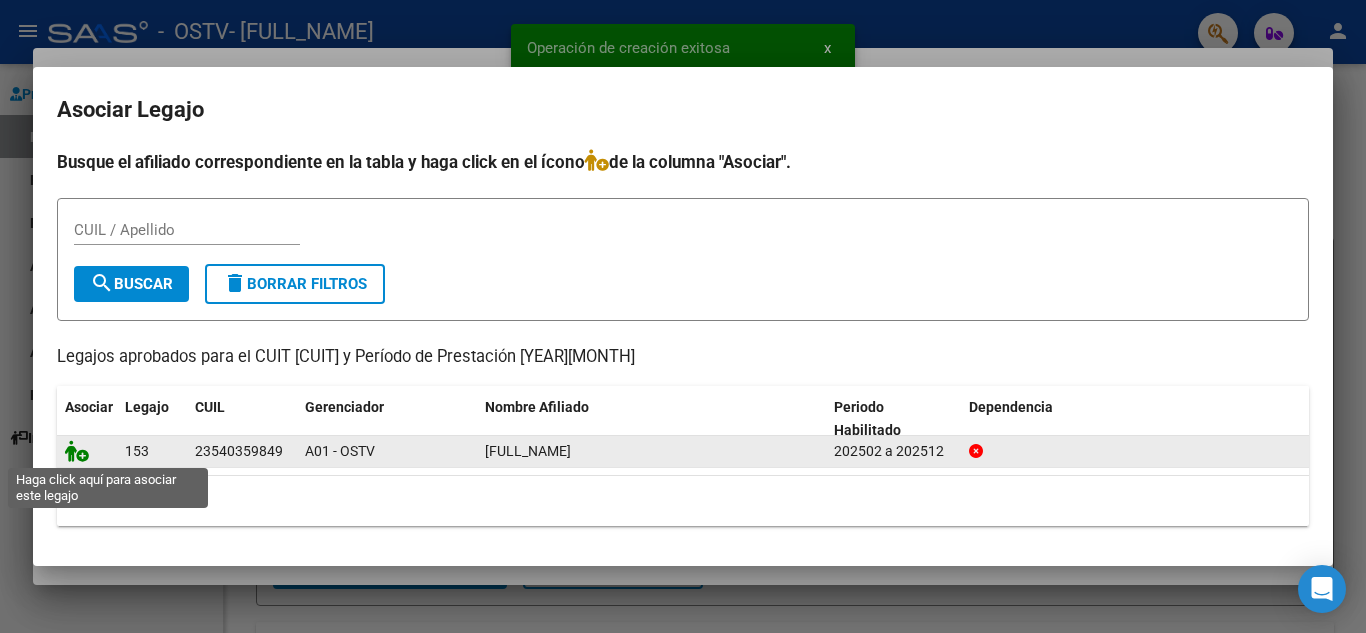 click 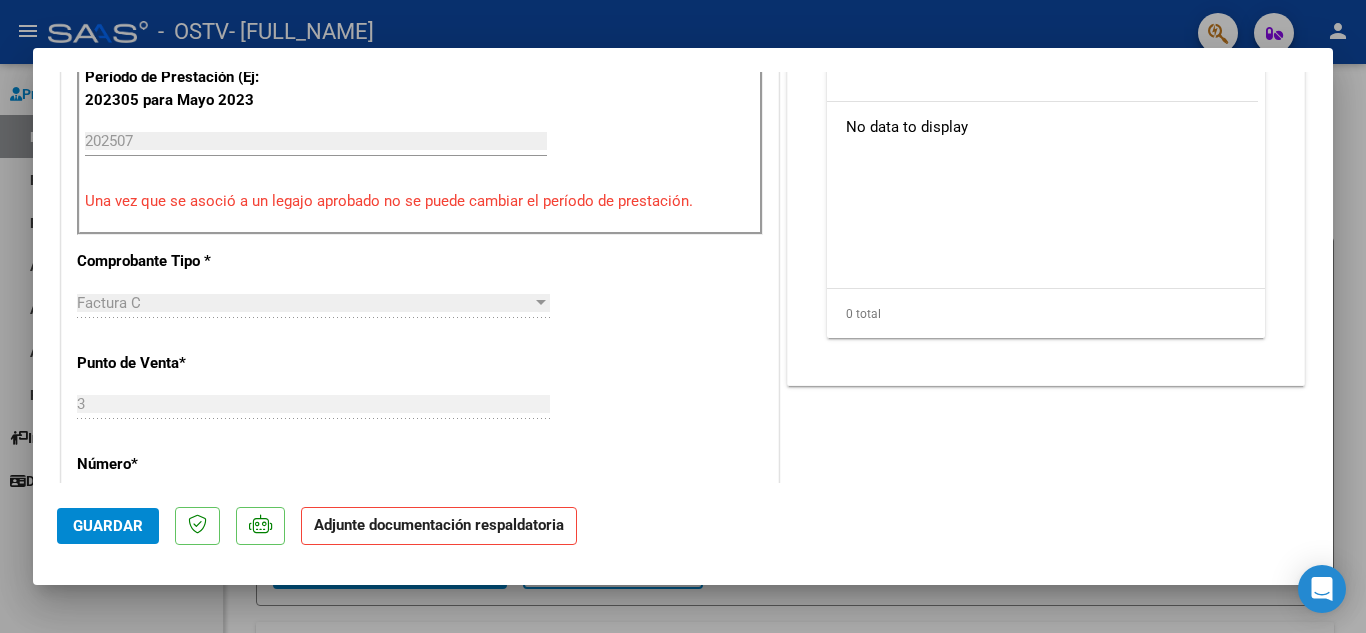 scroll, scrollTop: 296, scrollLeft: 0, axis: vertical 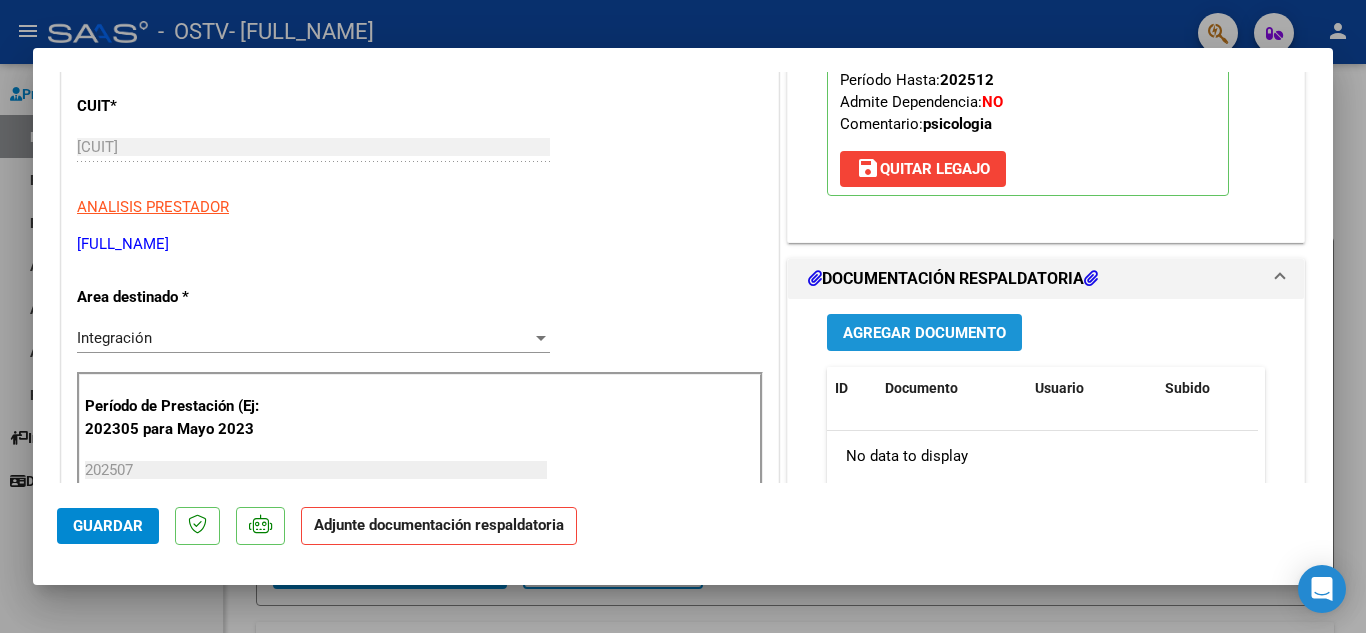 click on "Agregar Documento" at bounding box center (924, 333) 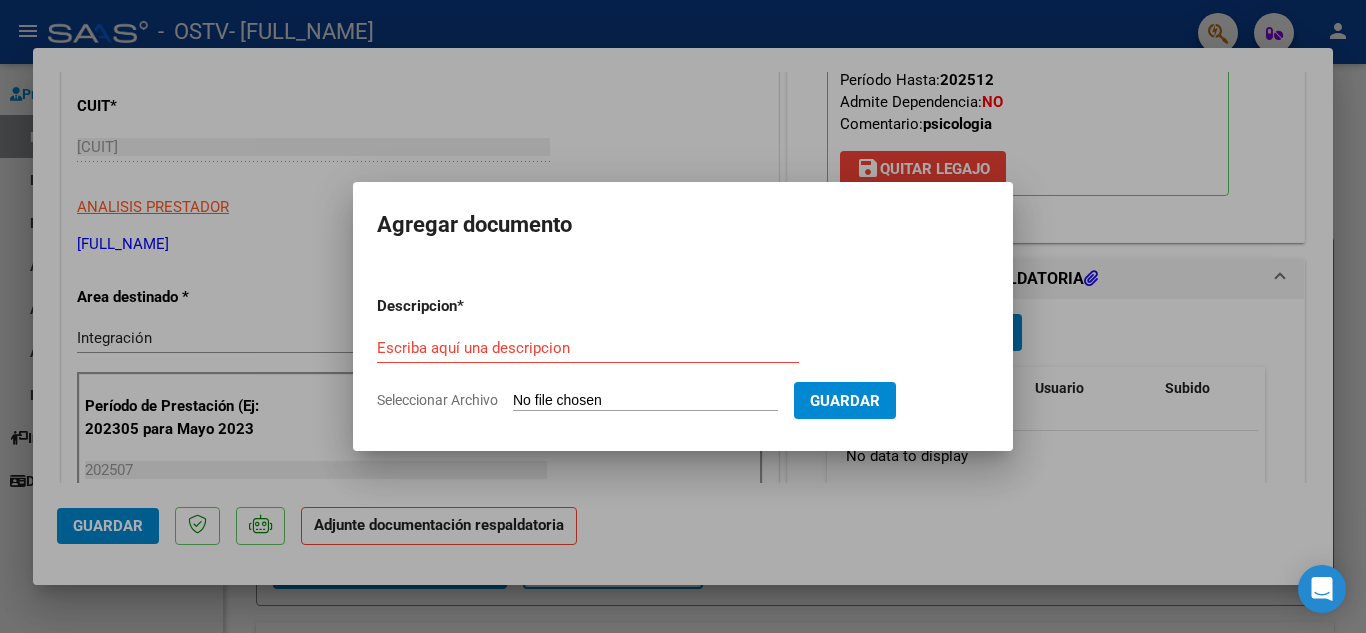 click on "Descripcion  *   Escriba aquí una descripcion  Seleccionar Archivo Guardar" at bounding box center [683, 353] 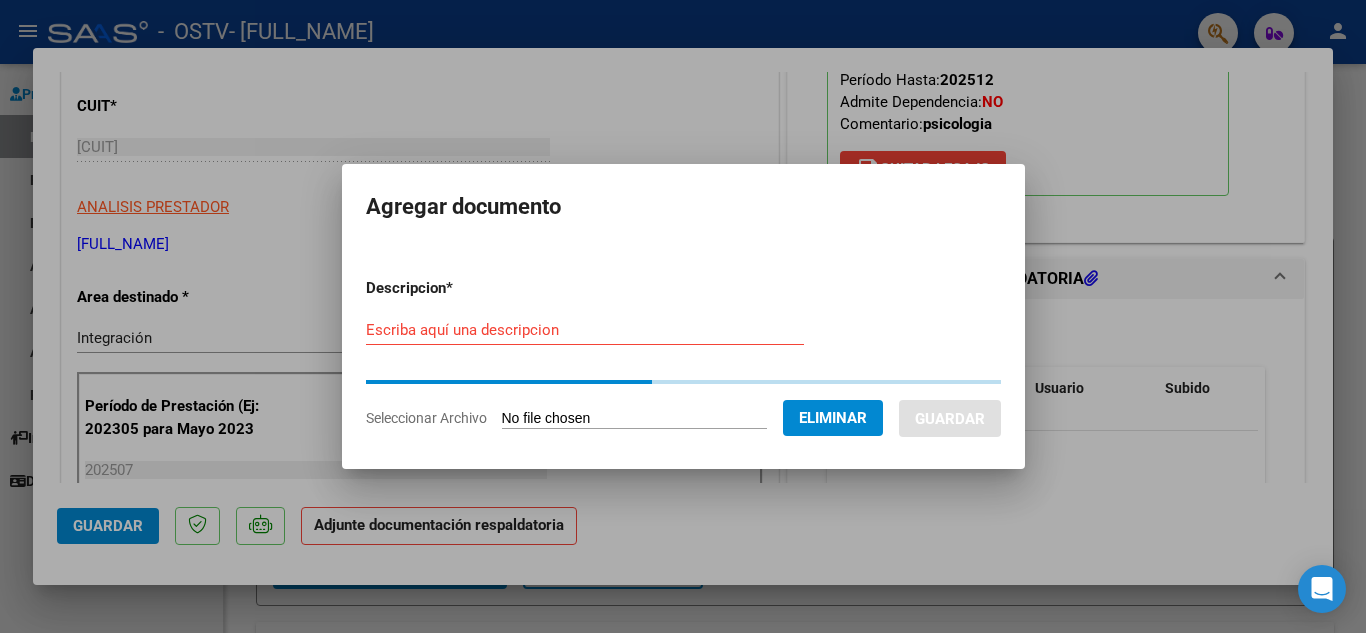 drag, startPoint x: 455, startPoint y: 401, endPoint x: 517, endPoint y: 350, distance: 80.280754 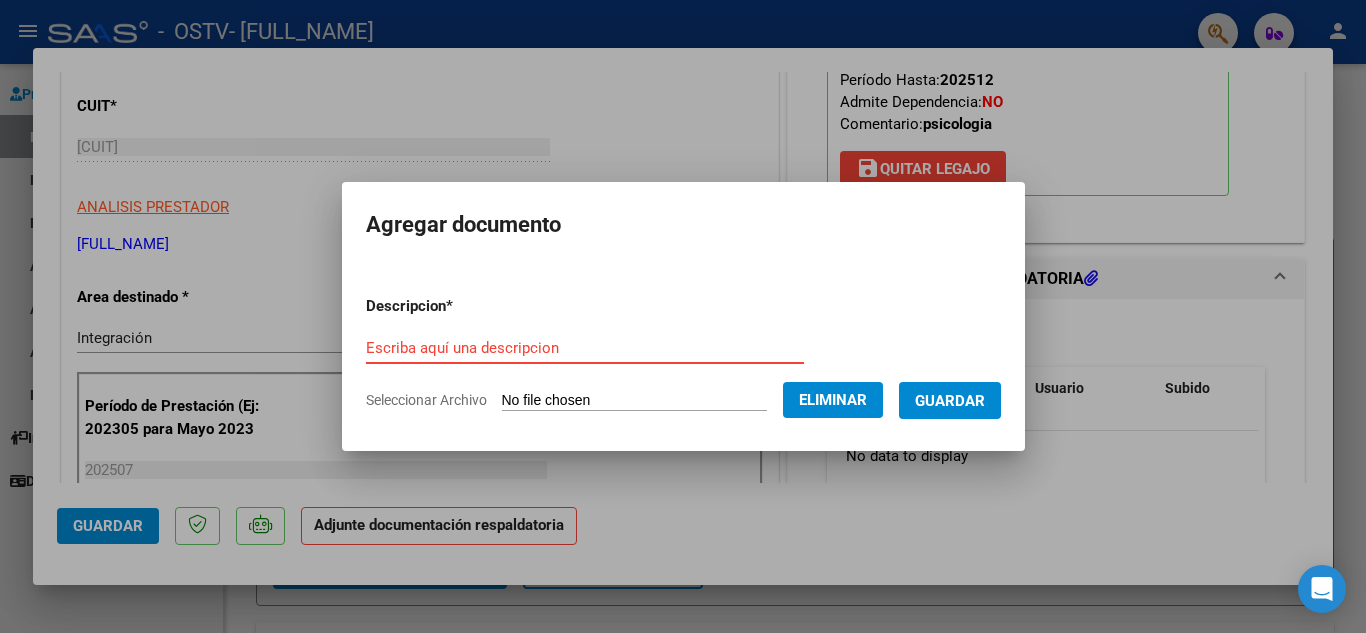 click on "Escriba aquí una descripcion" at bounding box center (585, 348) 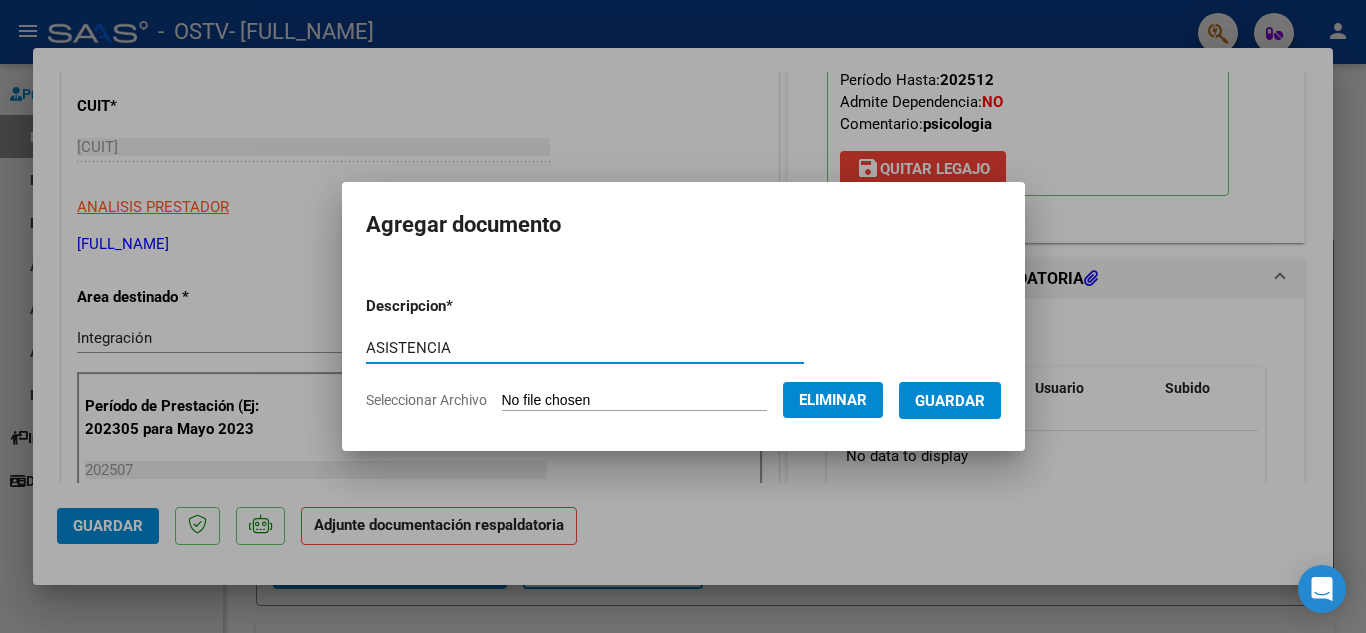 type on "ASISTENCIA" 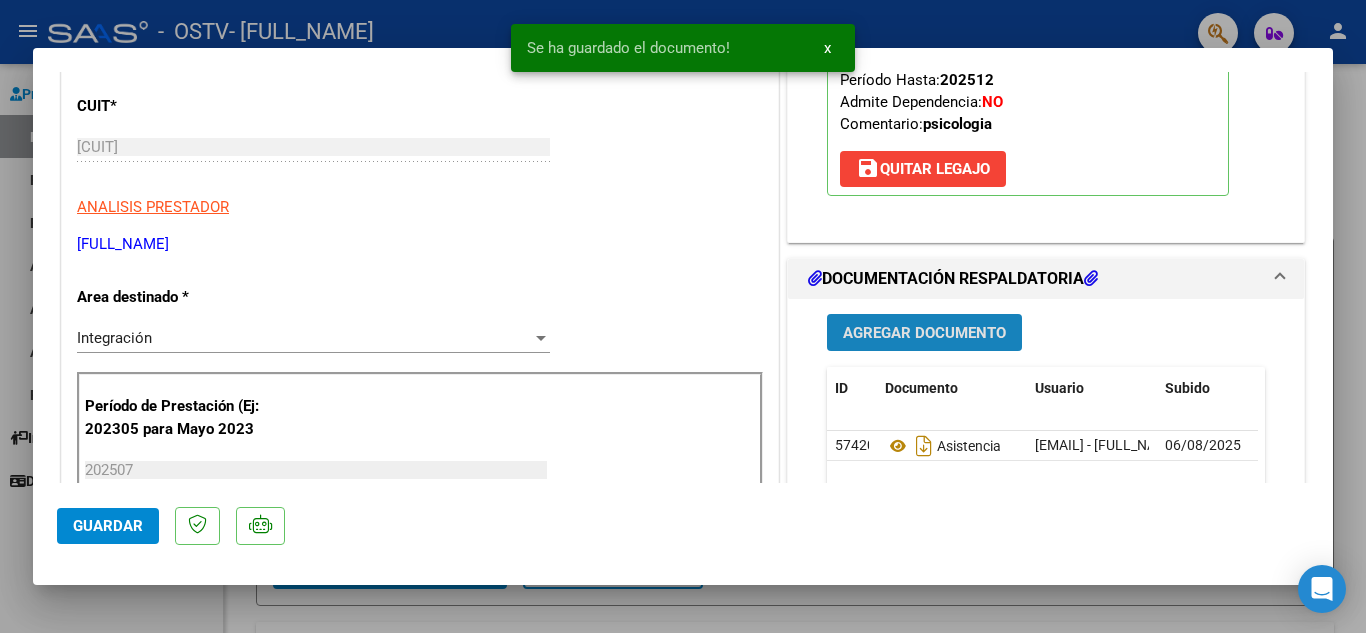click on "Agregar Documento" at bounding box center (924, 333) 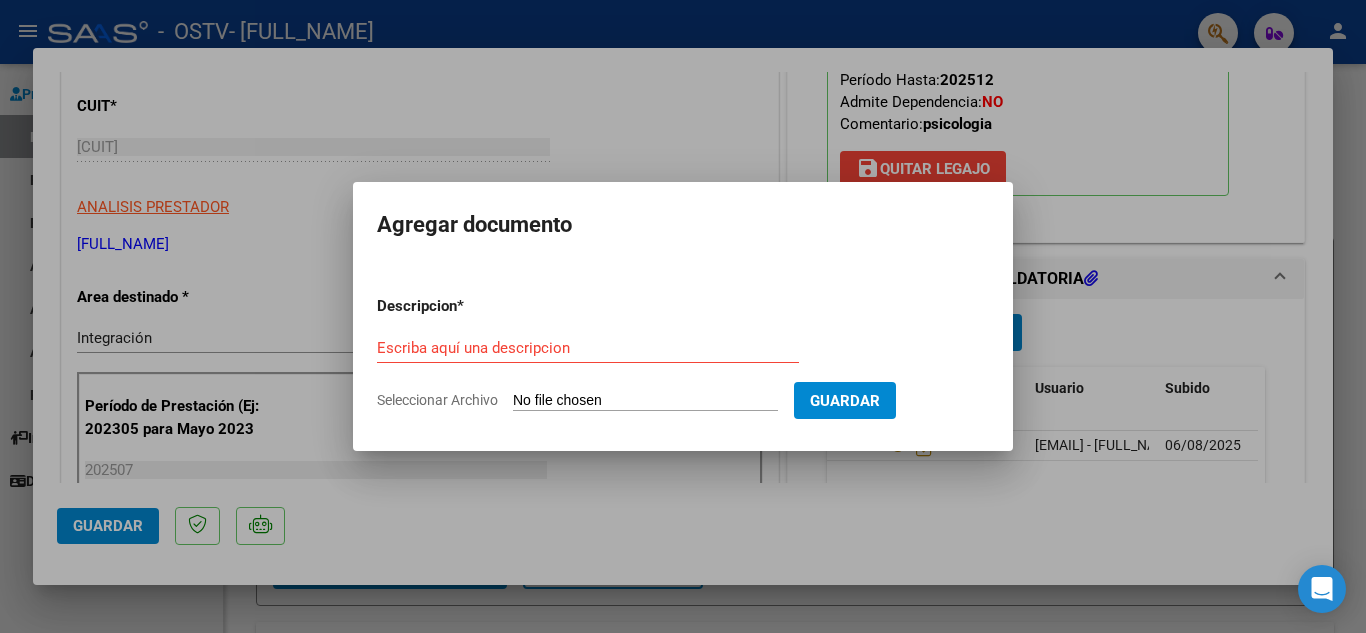 click on "Seleccionar Archivo" 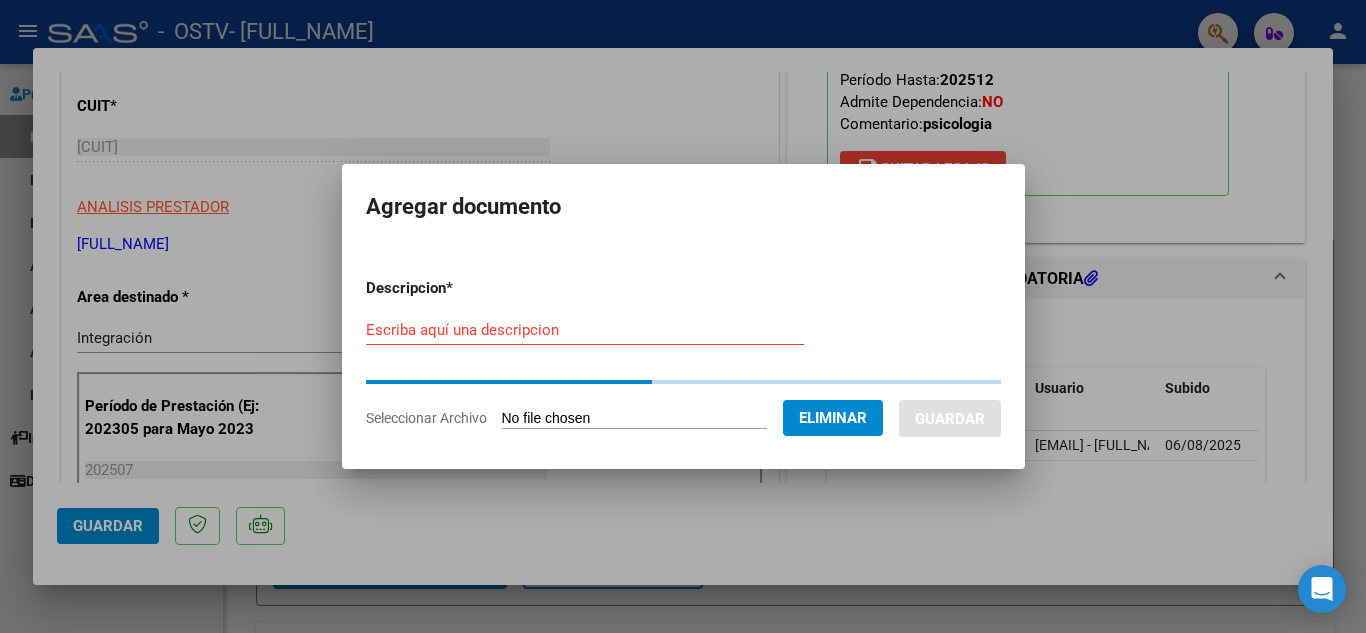 click on "Escriba aquí una descripcion" at bounding box center [585, 339] 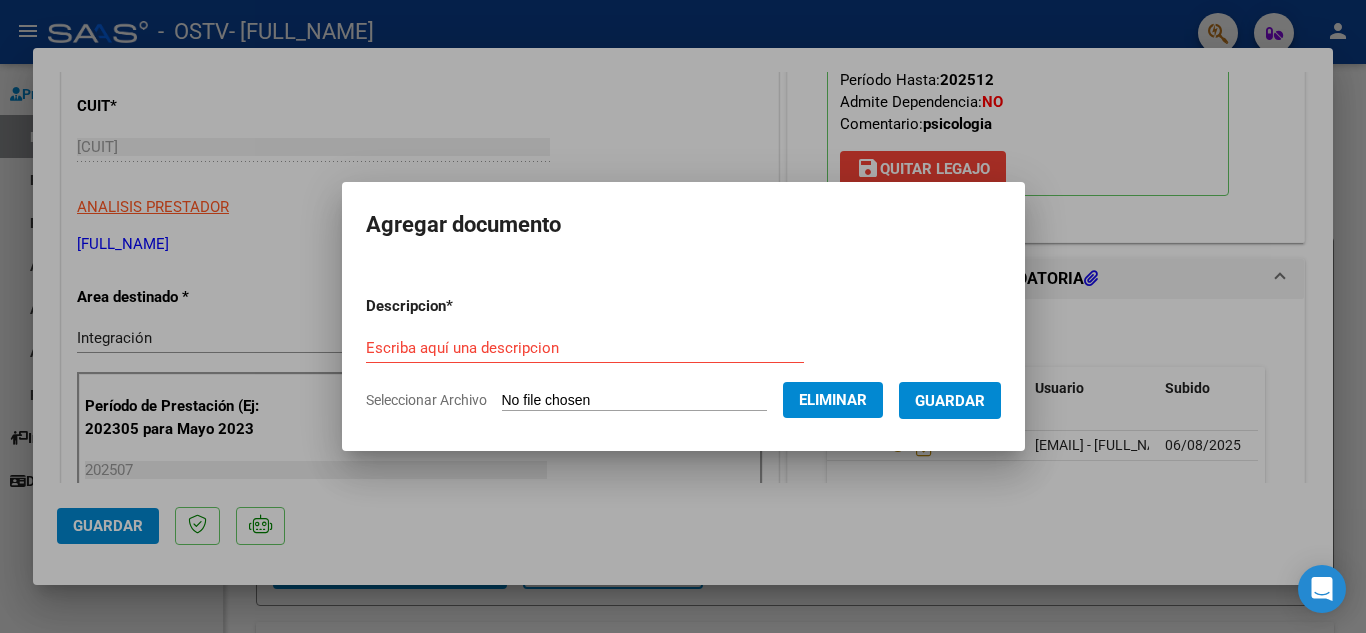 click on "Descripcion  *   Escriba aquí una descripcion  Seleccionar Archivo Eliminar Guardar" at bounding box center (683, 353) 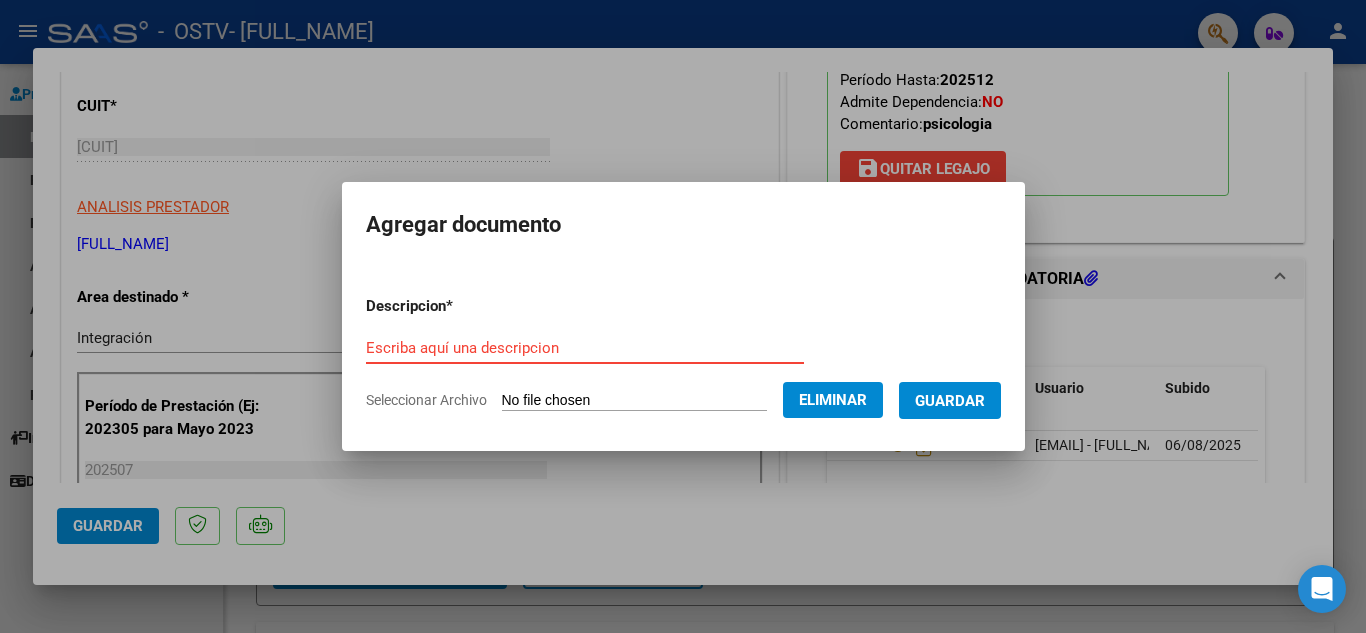 click on "Escriba aquí una descripcion" at bounding box center (585, 348) 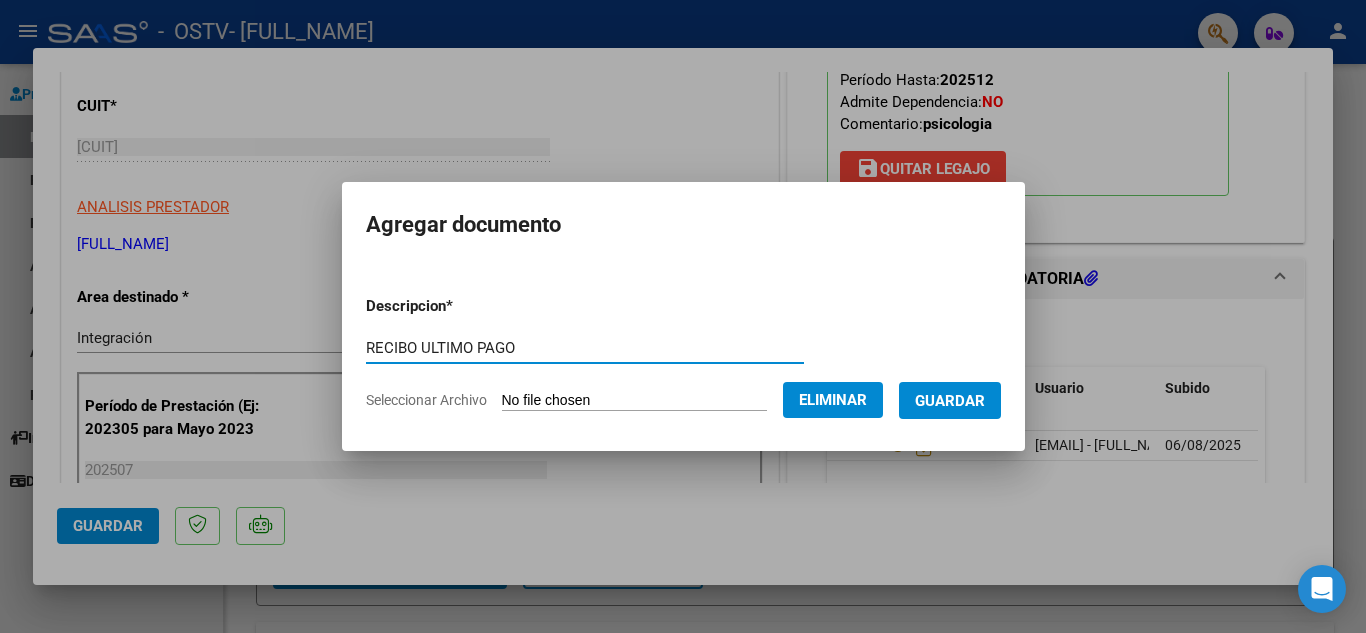 type on "RECIBO ULTIMO PAGO" 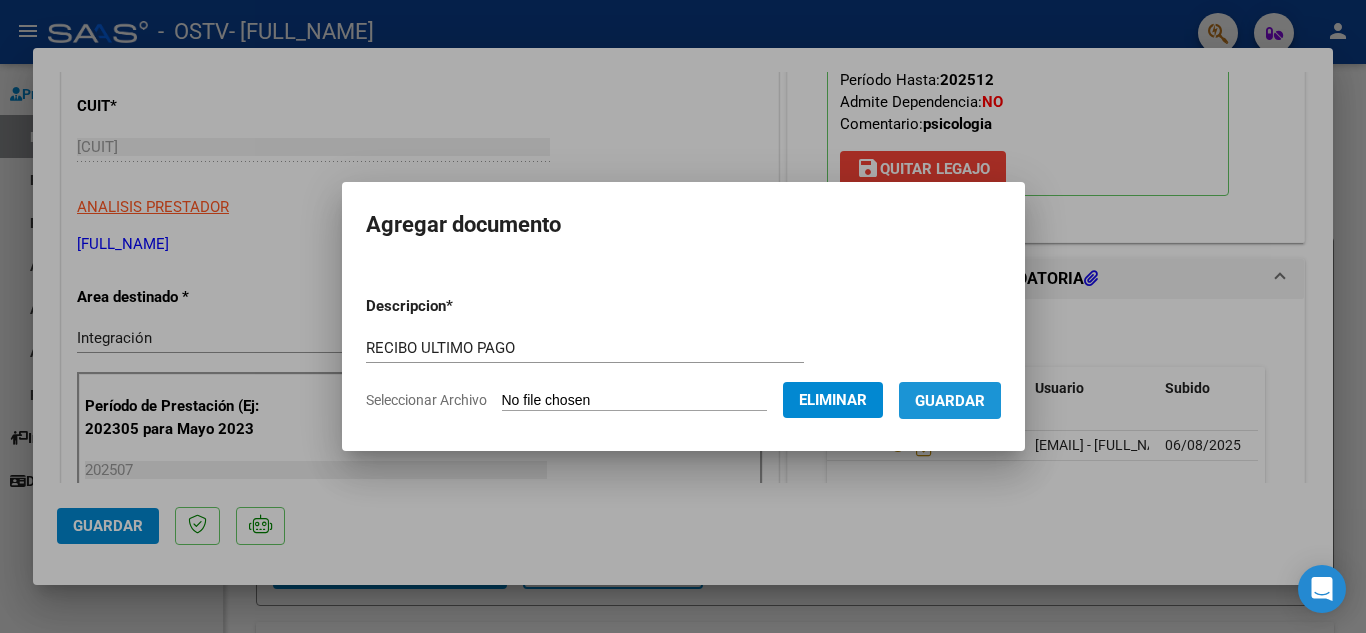 click on "Guardar" at bounding box center [950, 401] 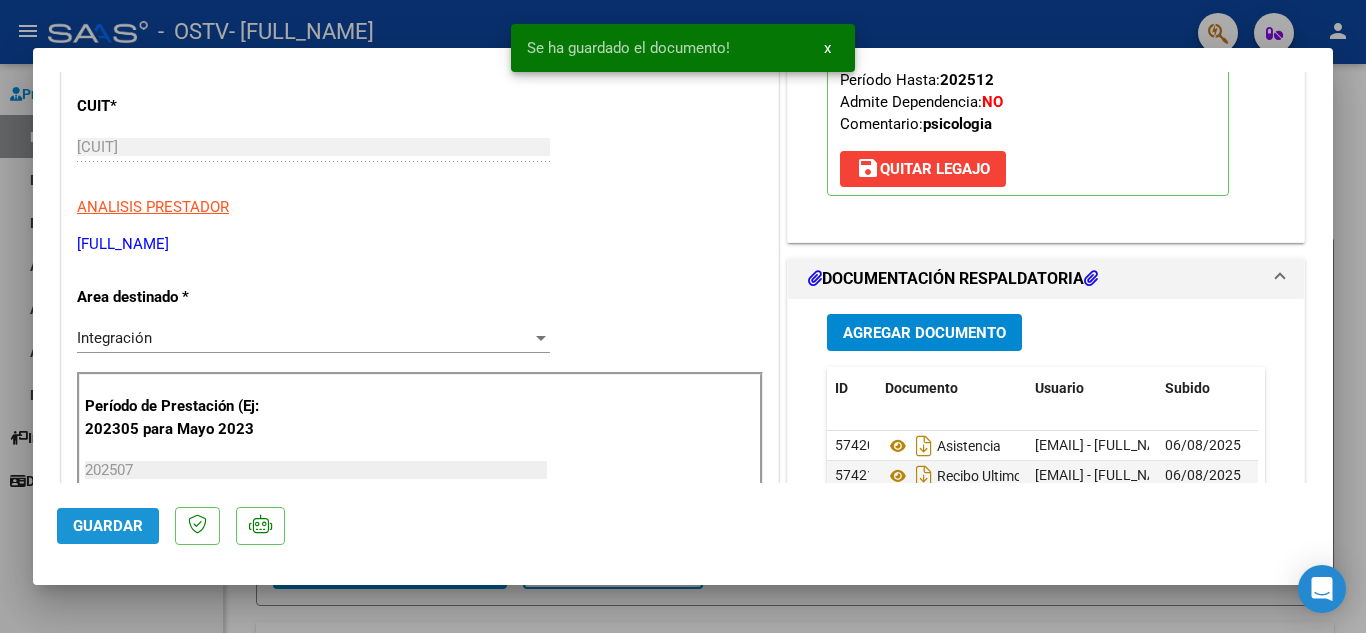 click on "Guardar" 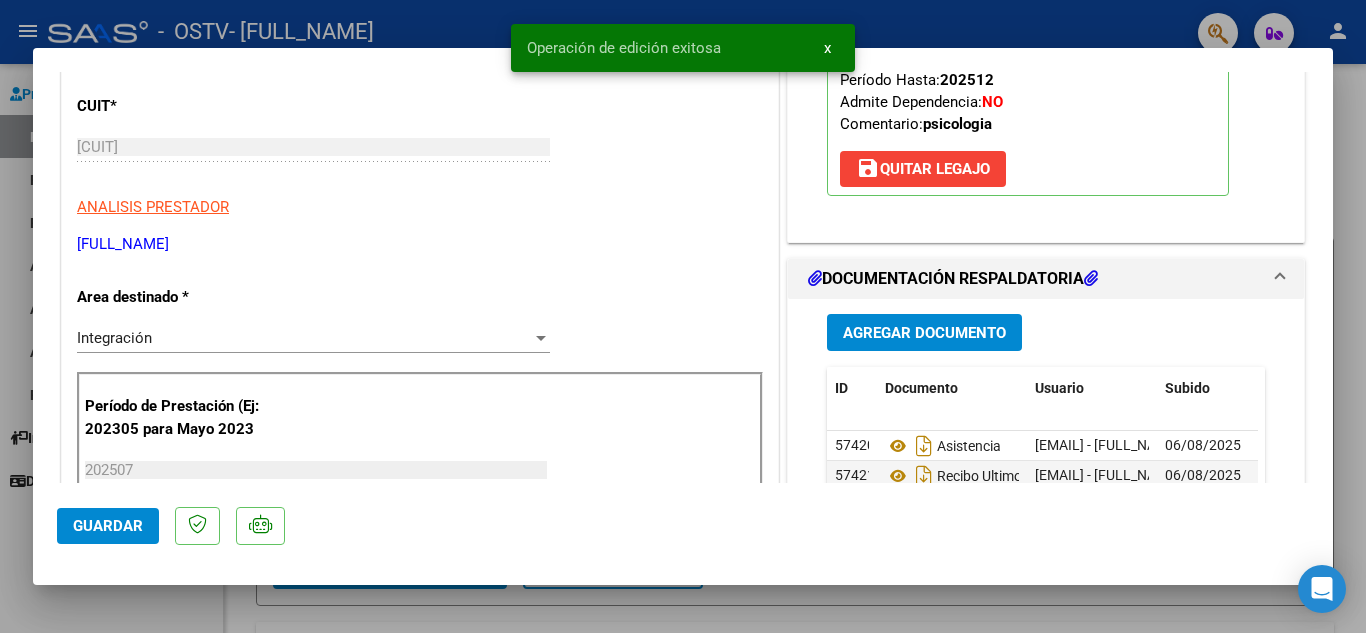 click at bounding box center [683, 316] 